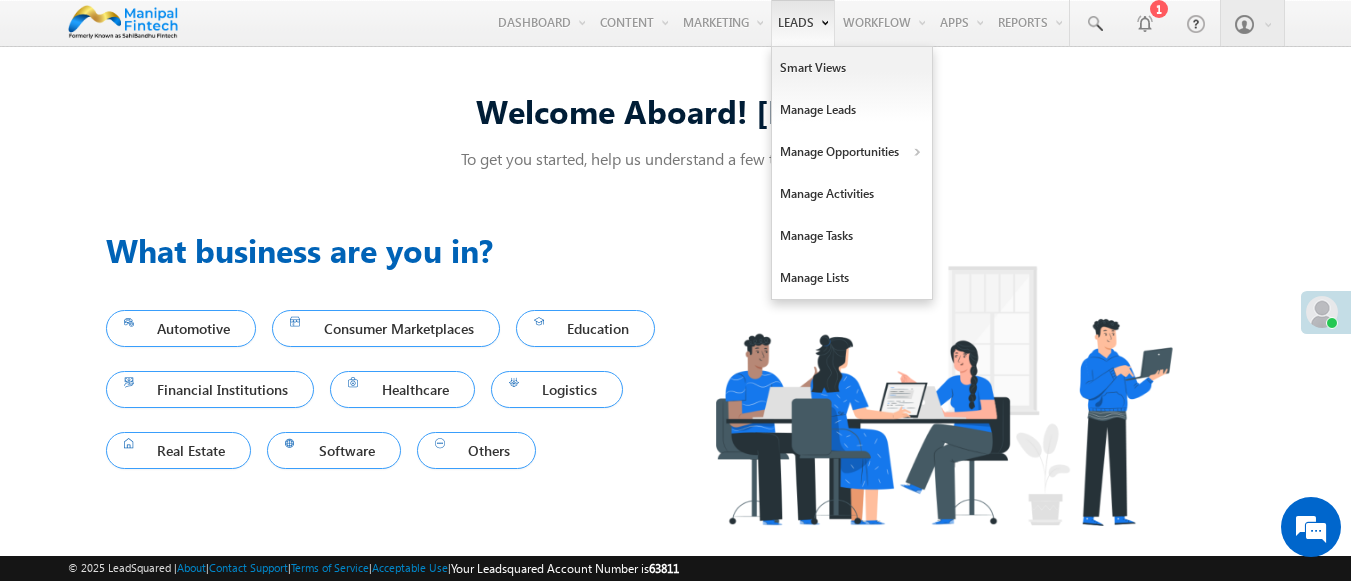 scroll, scrollTop: 13, scrollLeft: 0, axis: vertical 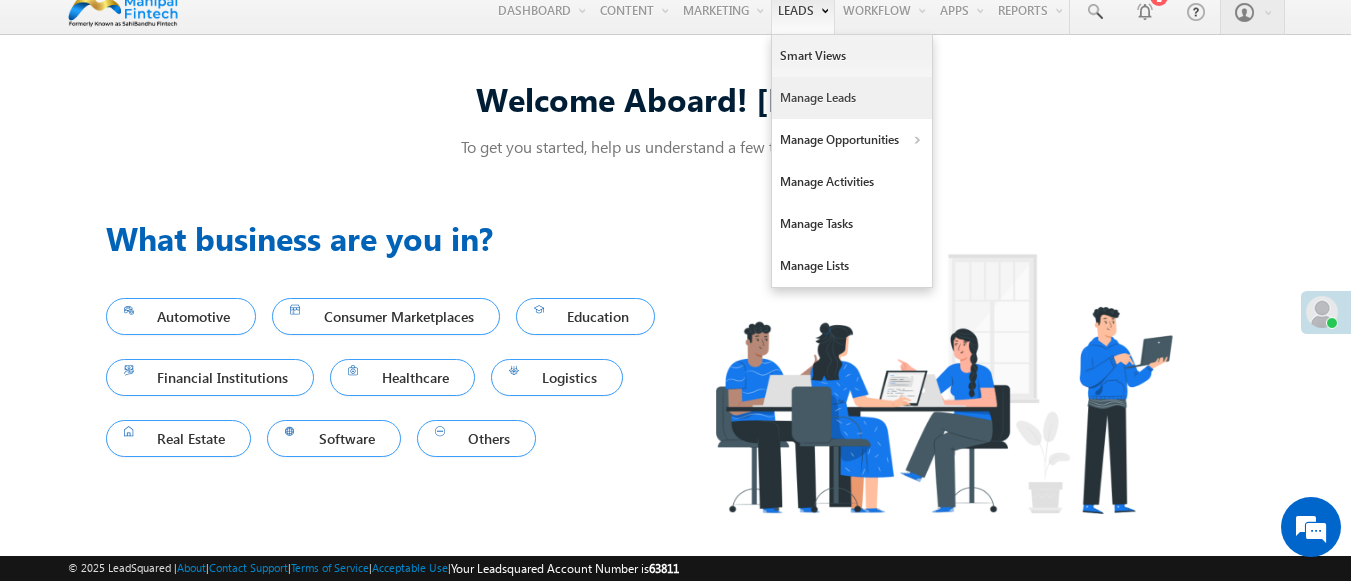 click on "Manage Leads" at bounding box center (852, 98) 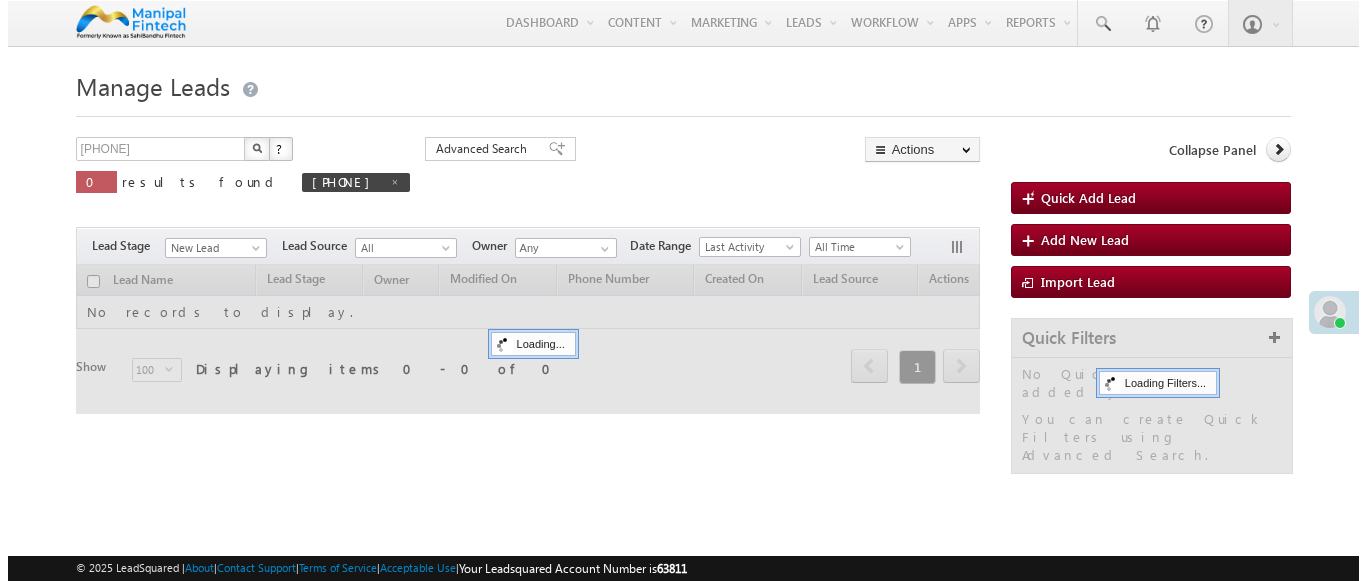scroll, scrollTop: 0, scrollLeft: 0, axis: both 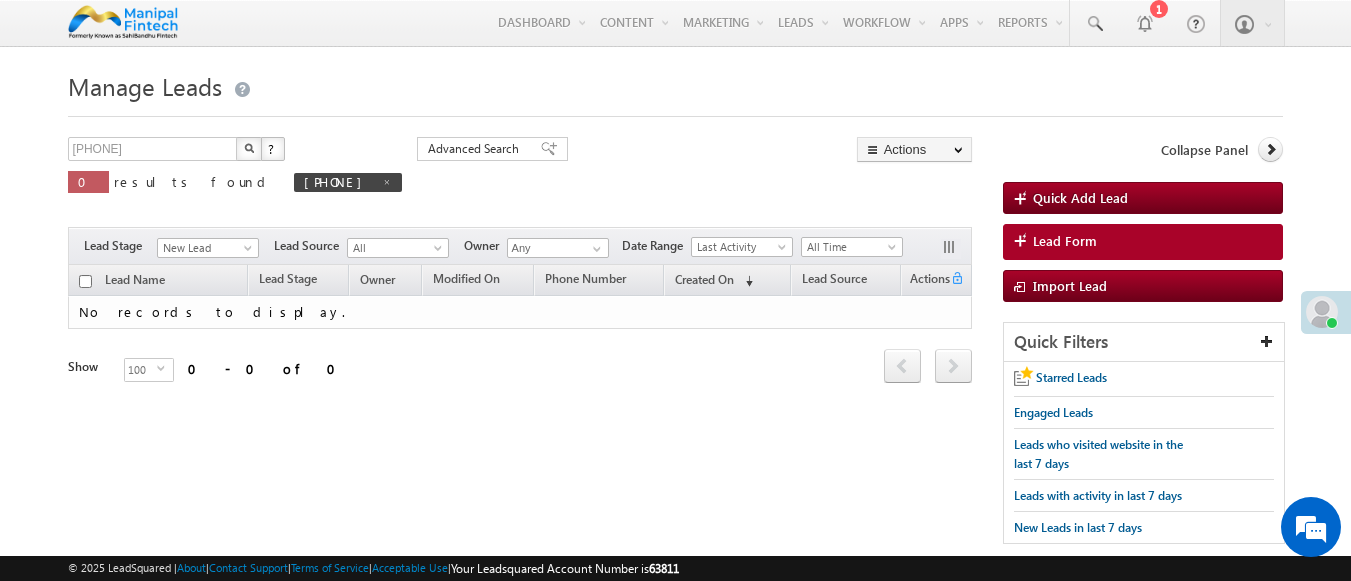 click on "Lead Form" at bounding box center [1065, 241] 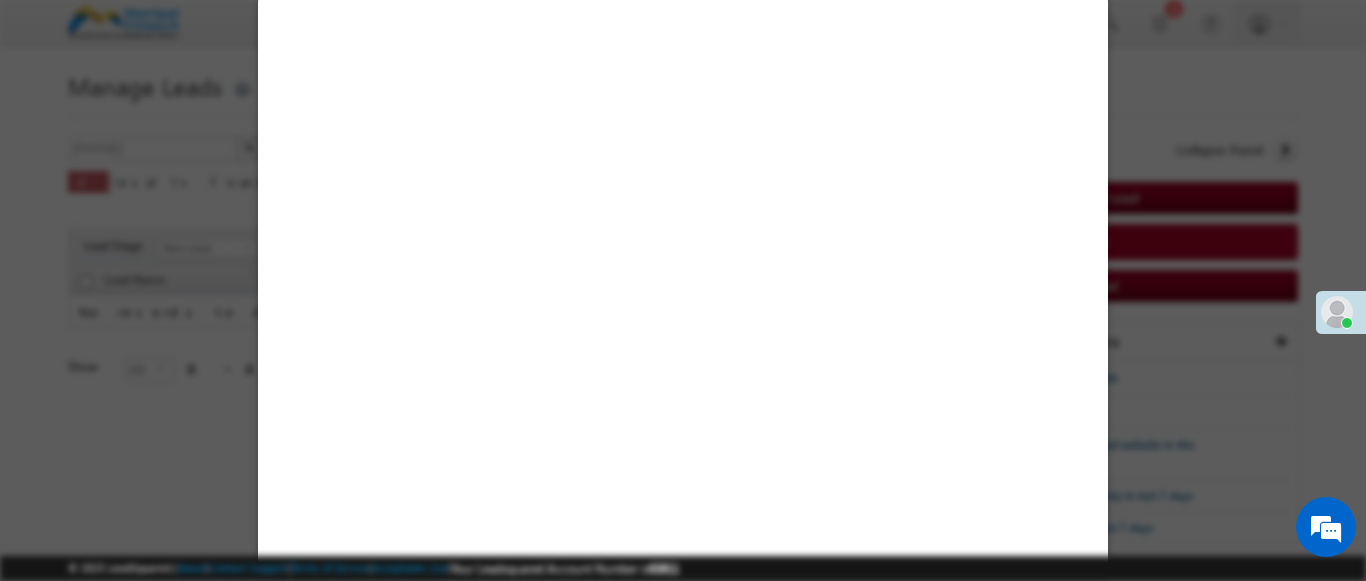 select on "Open" 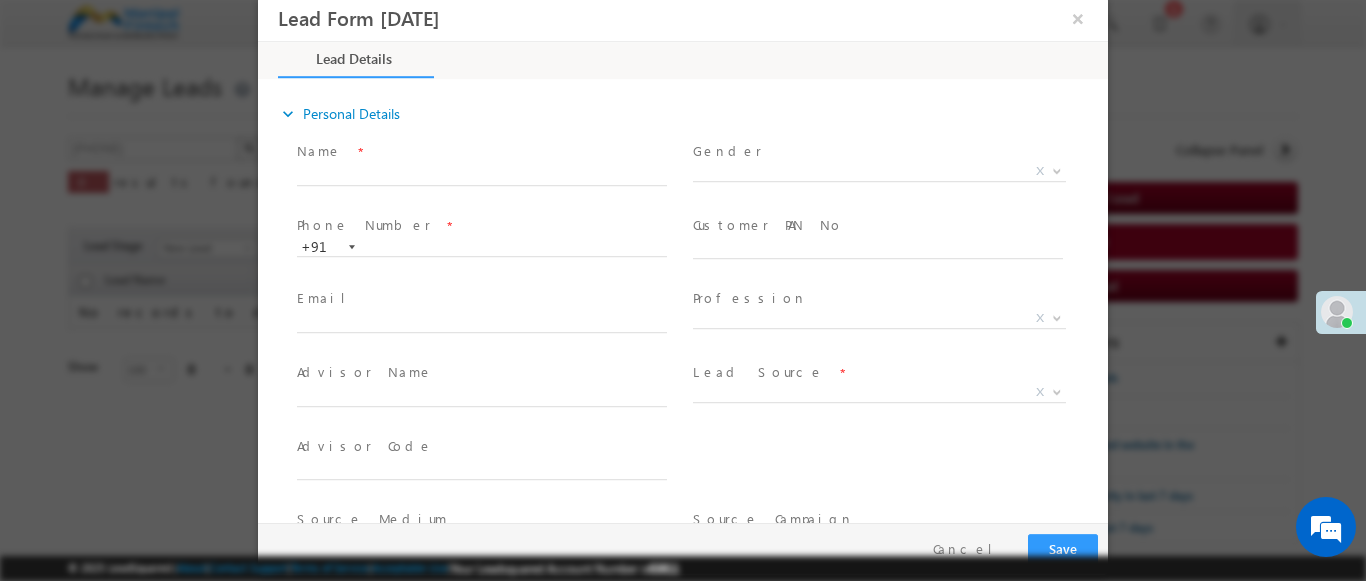 scroll, scrollTop: 0, scrollLeft: 0, axis: both 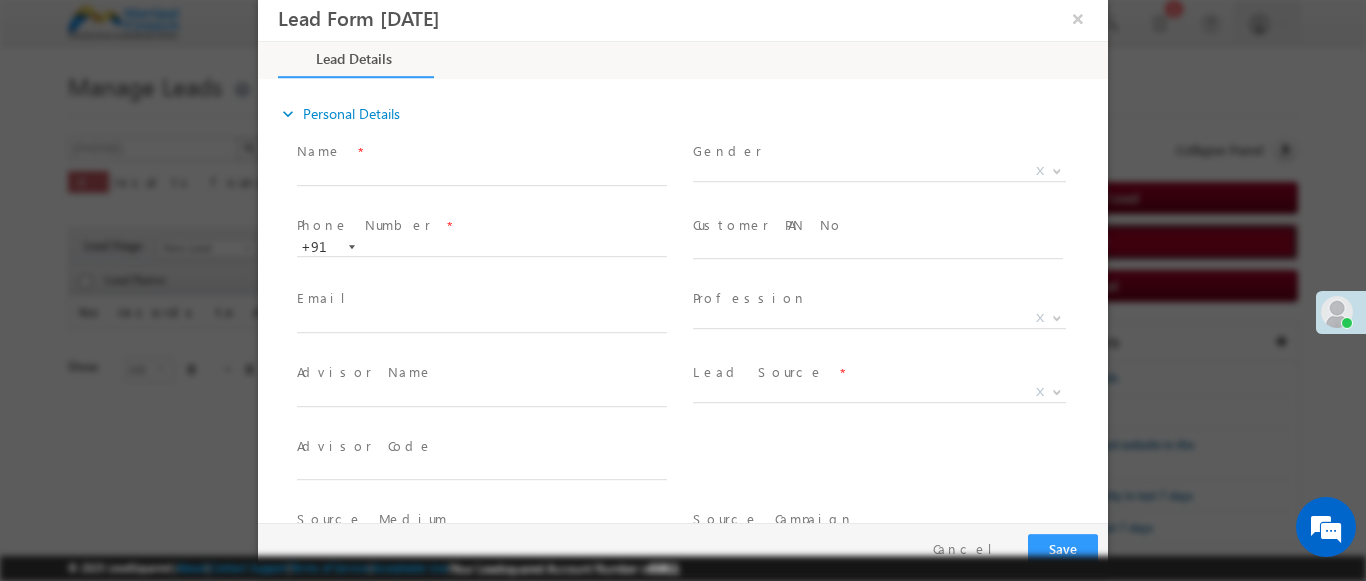 type on "0" 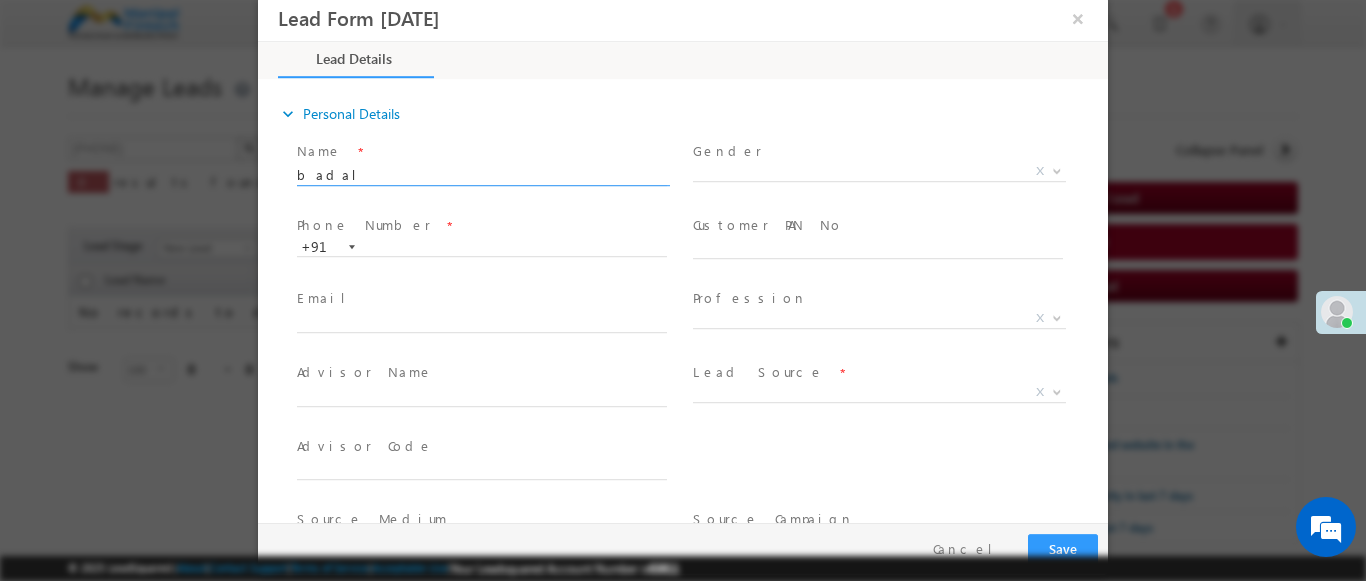 type on "badal" 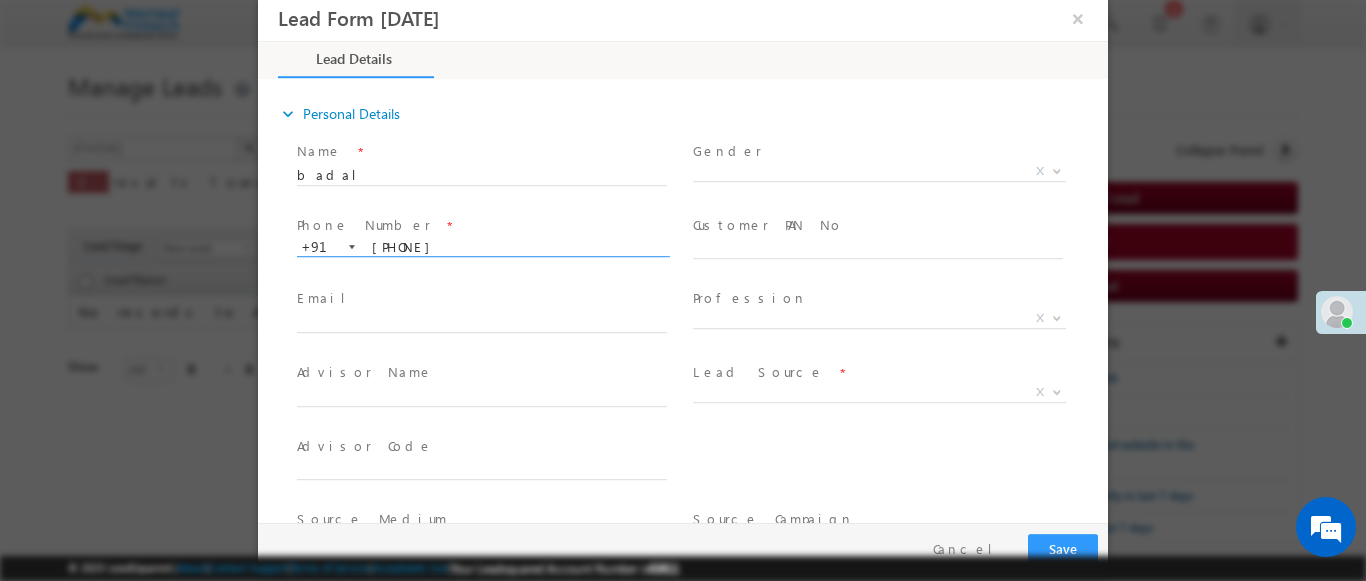 type on "[PHONE]" 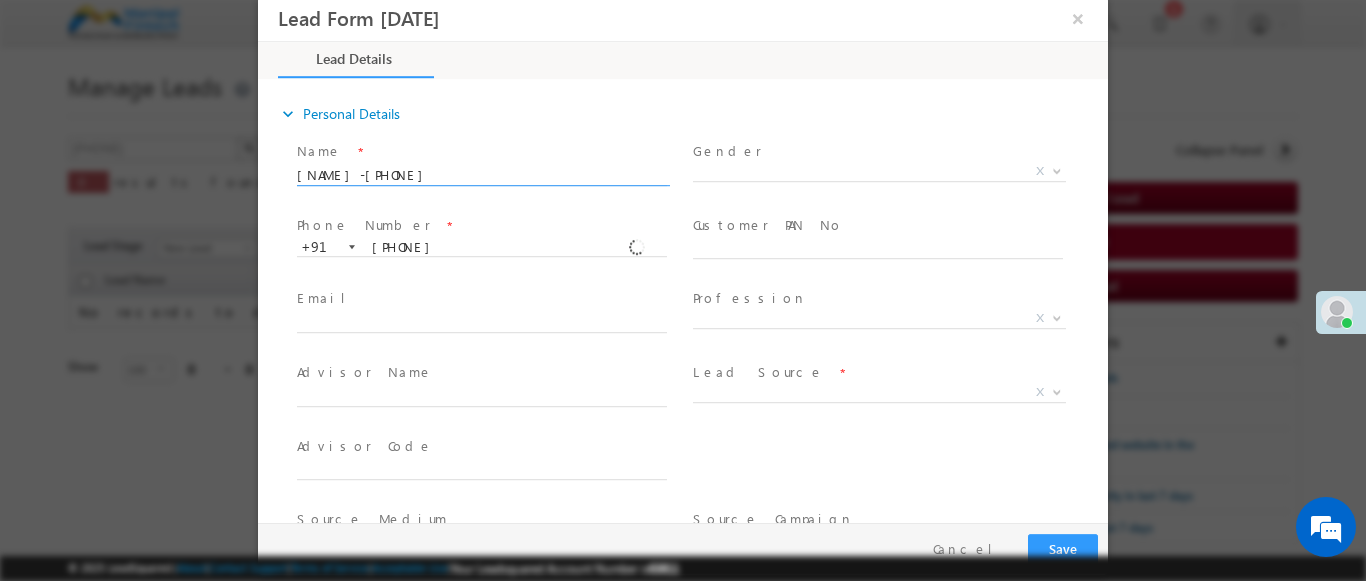 type on "badal9568264862" 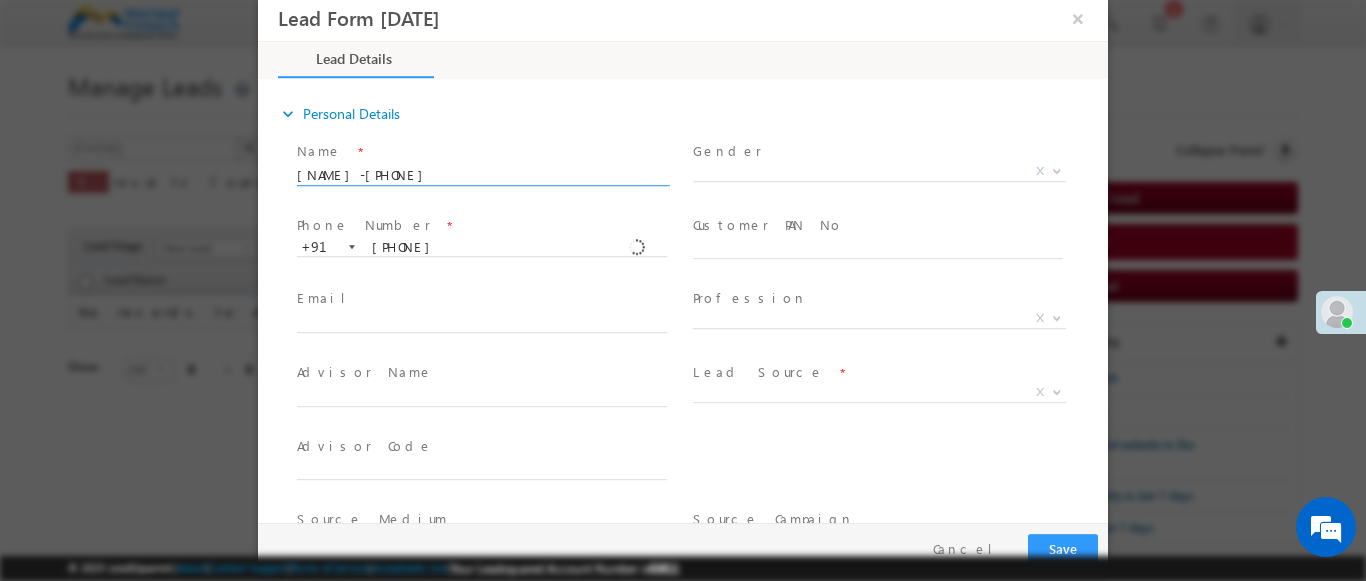 click at bounding box center (1057, 391) 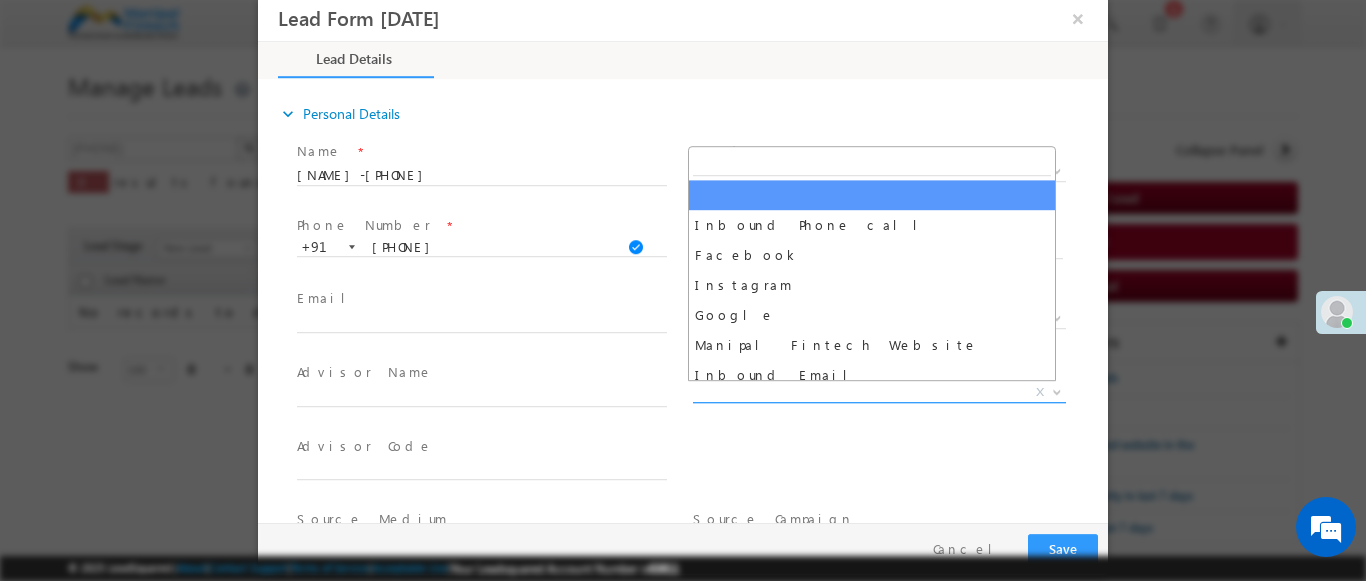 scroll, scrollTop: 1570, scrollLeft: 0, axis: vertical 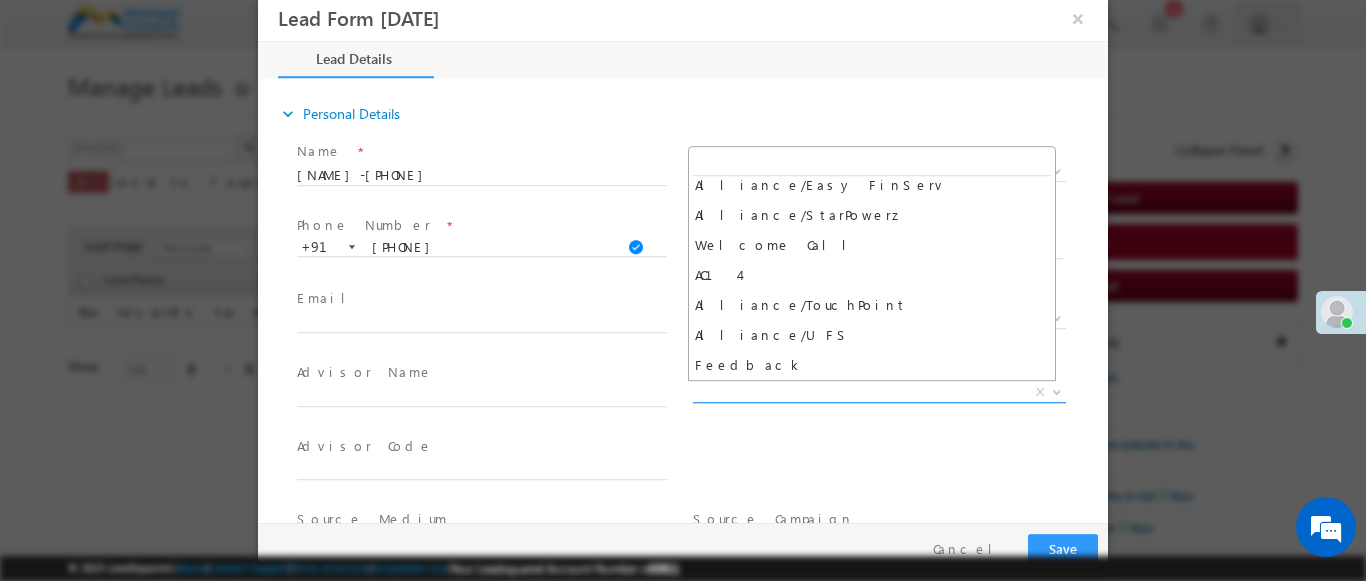 select on "Feedback" 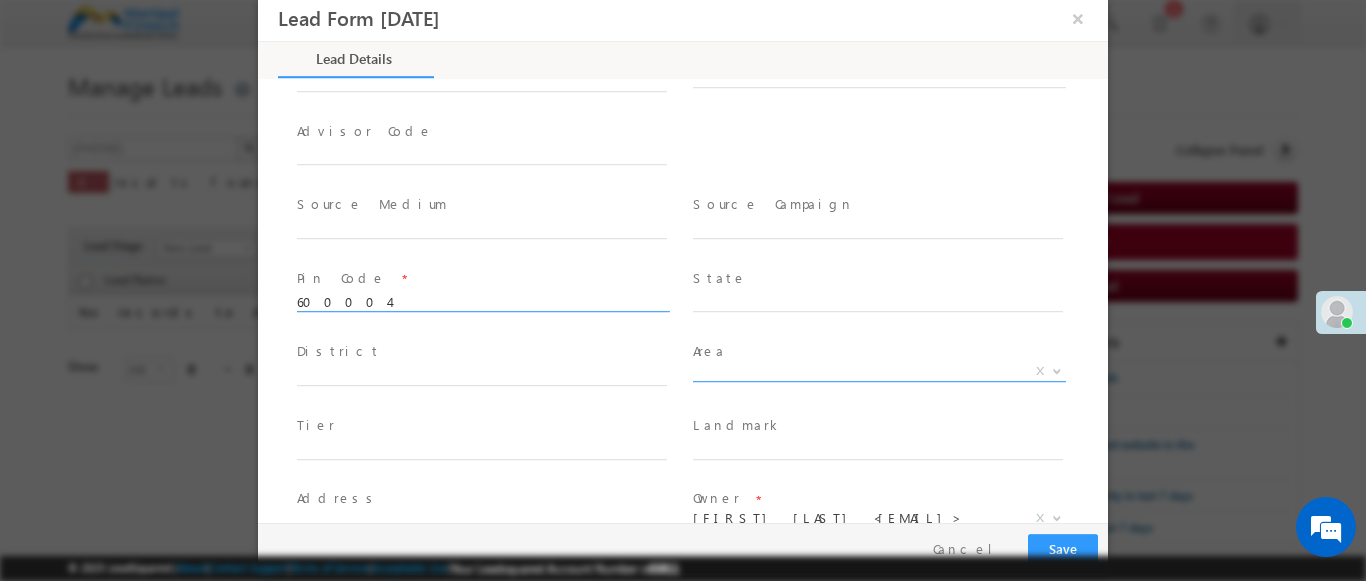 scroll, scrollTop: 4, scrollLeft: 0, axis: vertical 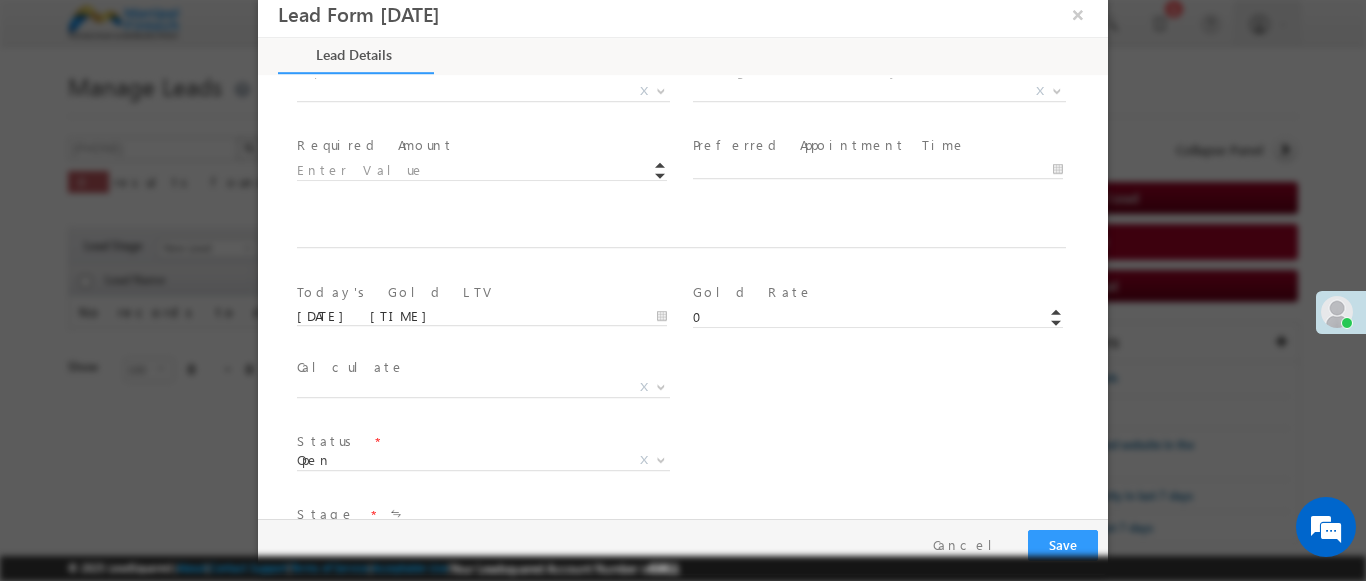 type on "600004" 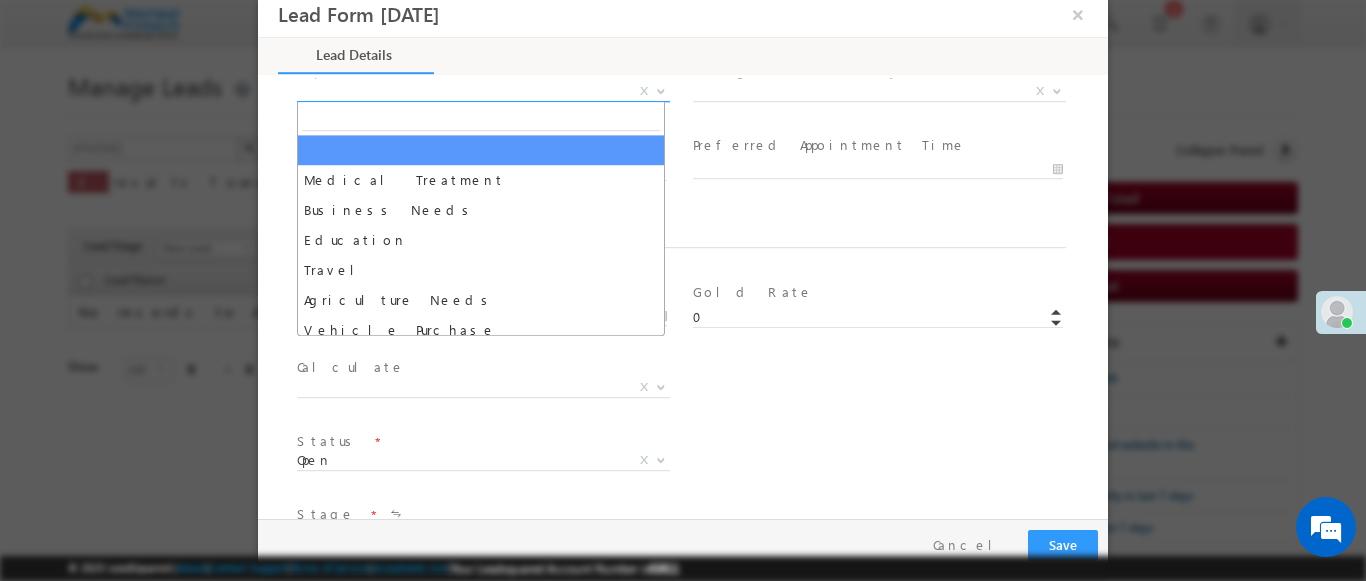 select on "Medical Treatment" 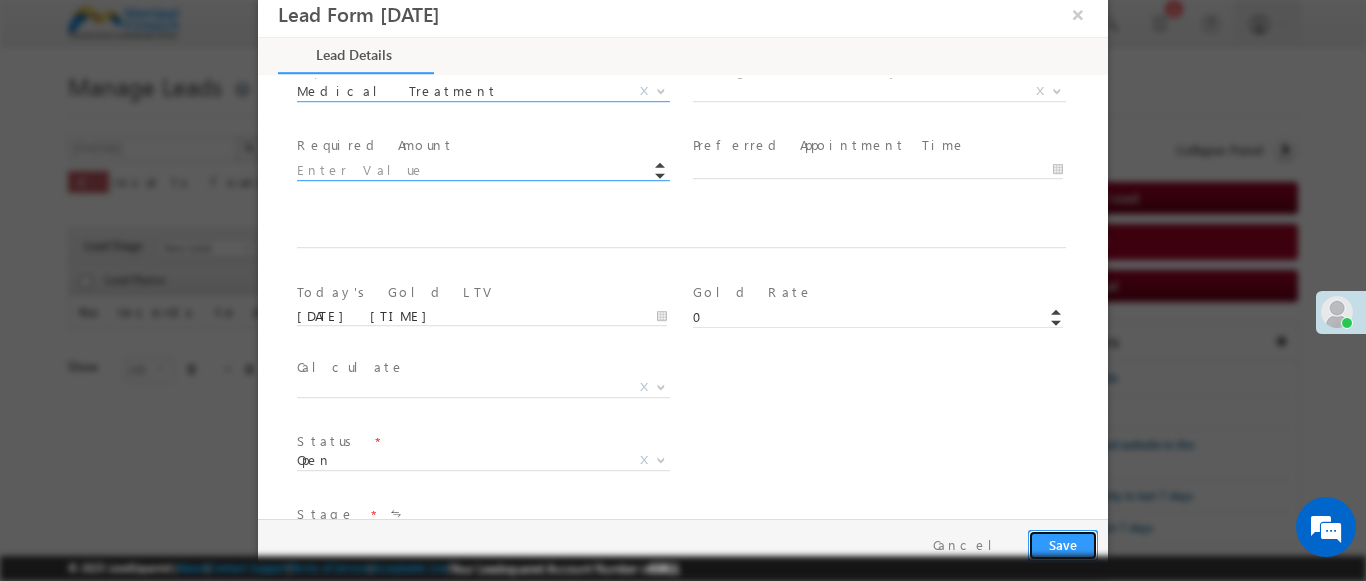 click on "Save" at bounding box center (1063, 545) 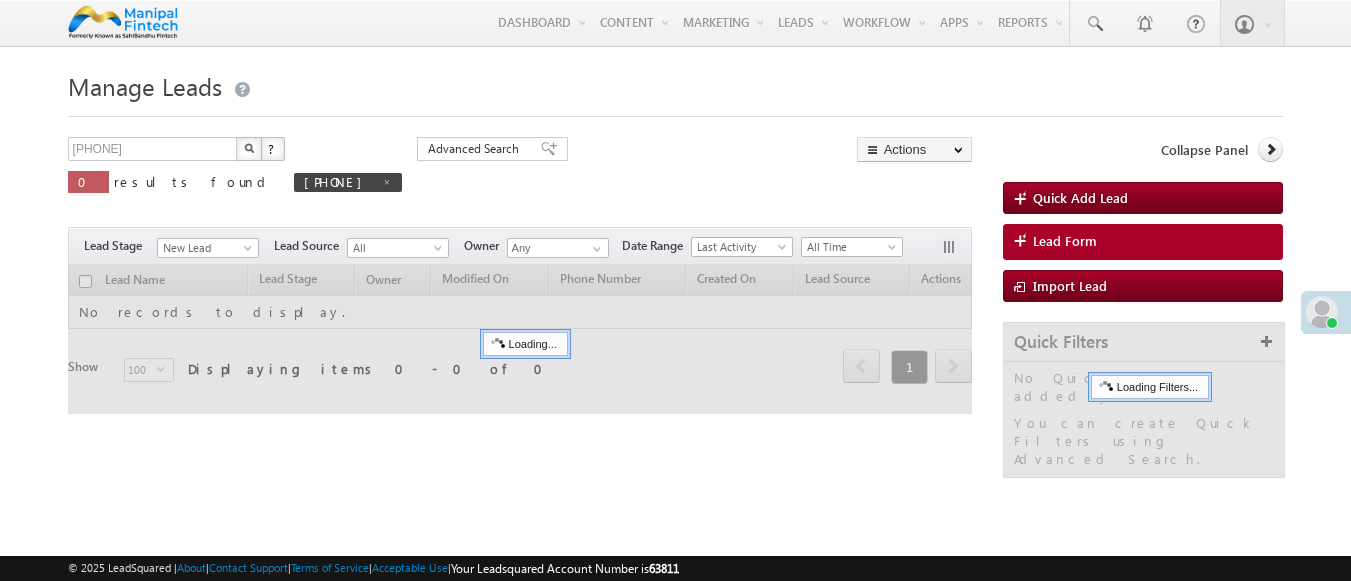 scroll, scrollTop: 0, scrollLeft: 0, axis: both 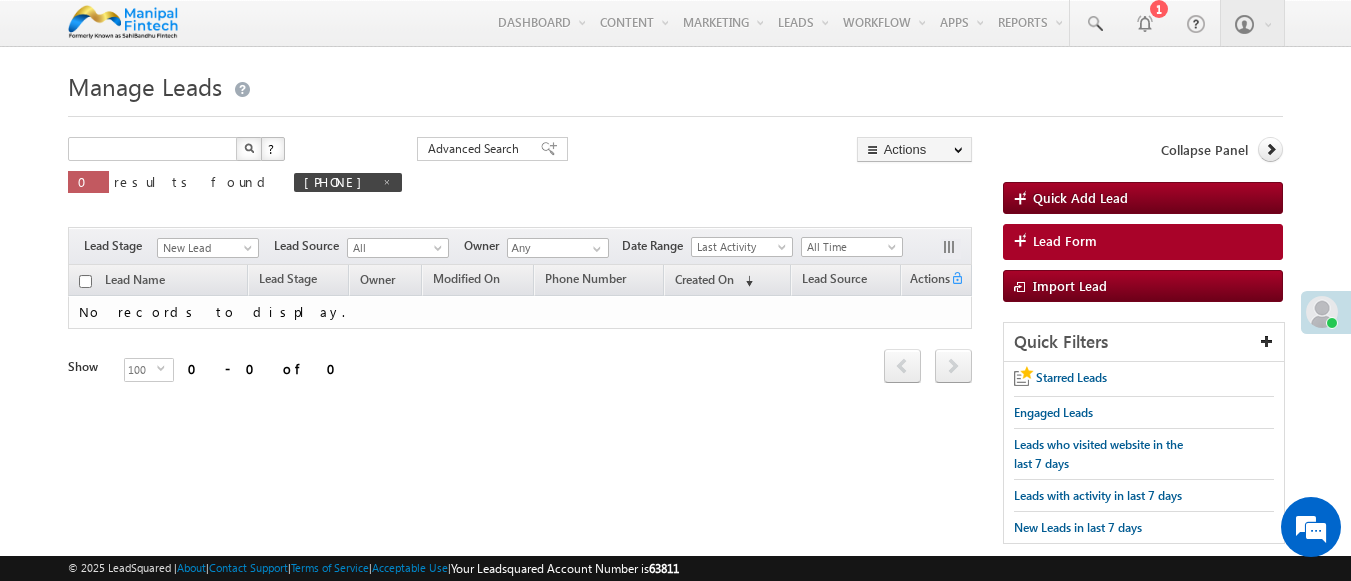 type on "Search Leads" 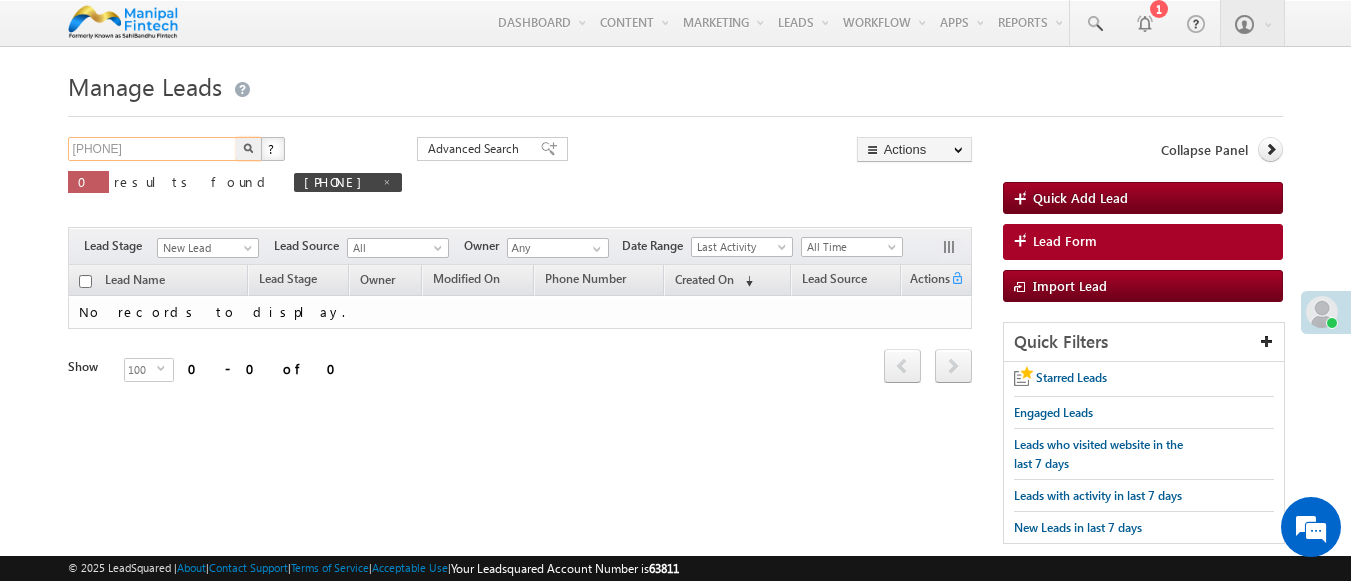 type on "[PHONE]" 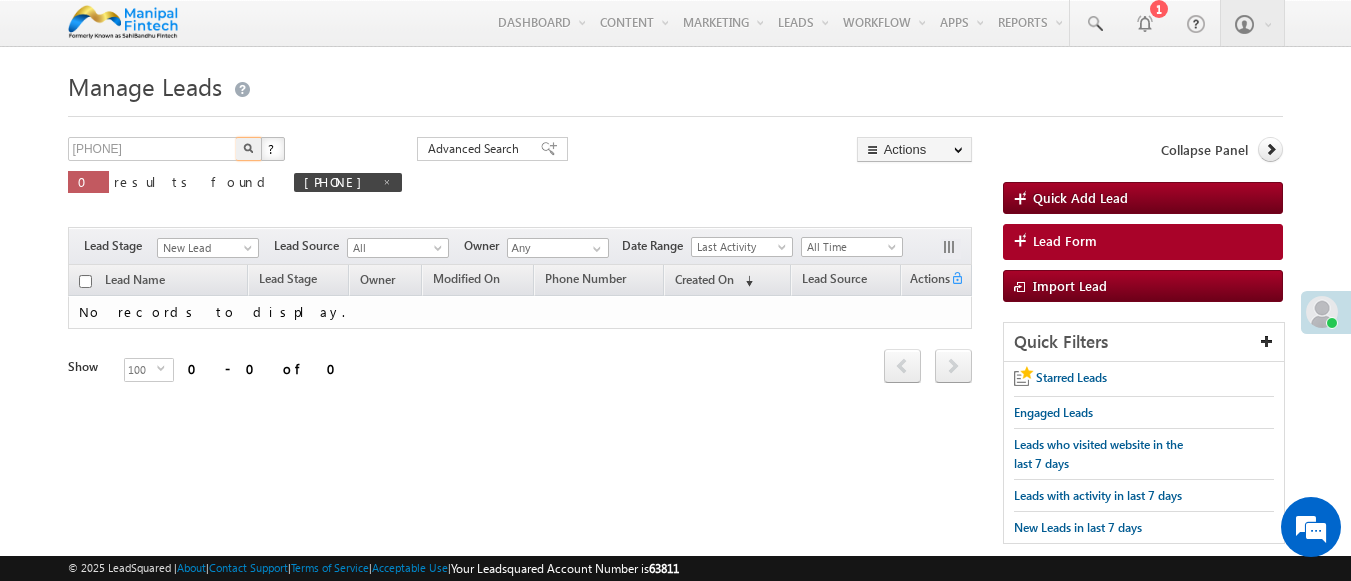 click at bounding box center [248, 148] 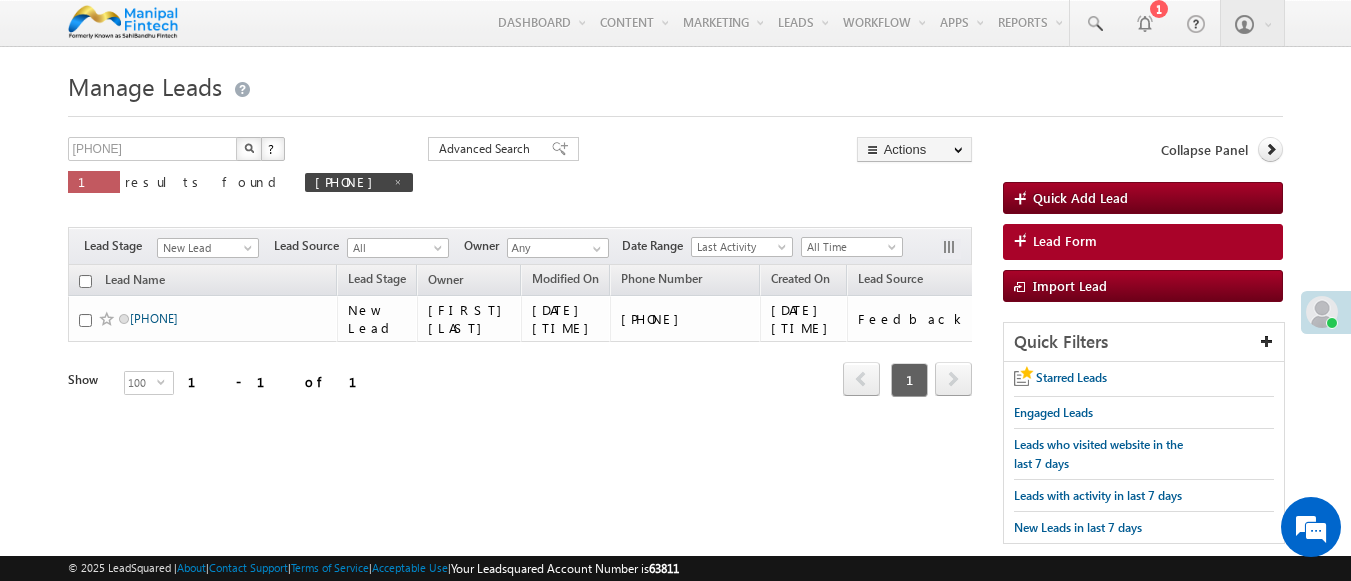 click on "[PHONE]" at bounding box center [154, 318] 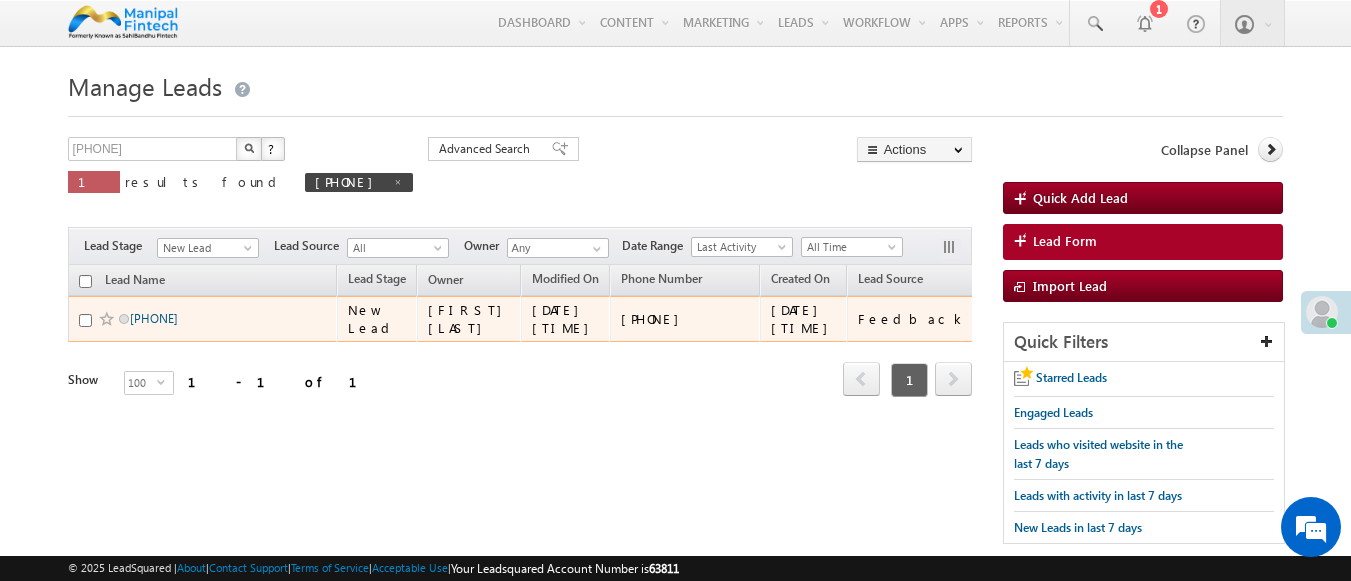 scroll, scrollTop: 0, scrollLeft: 0, axis: both 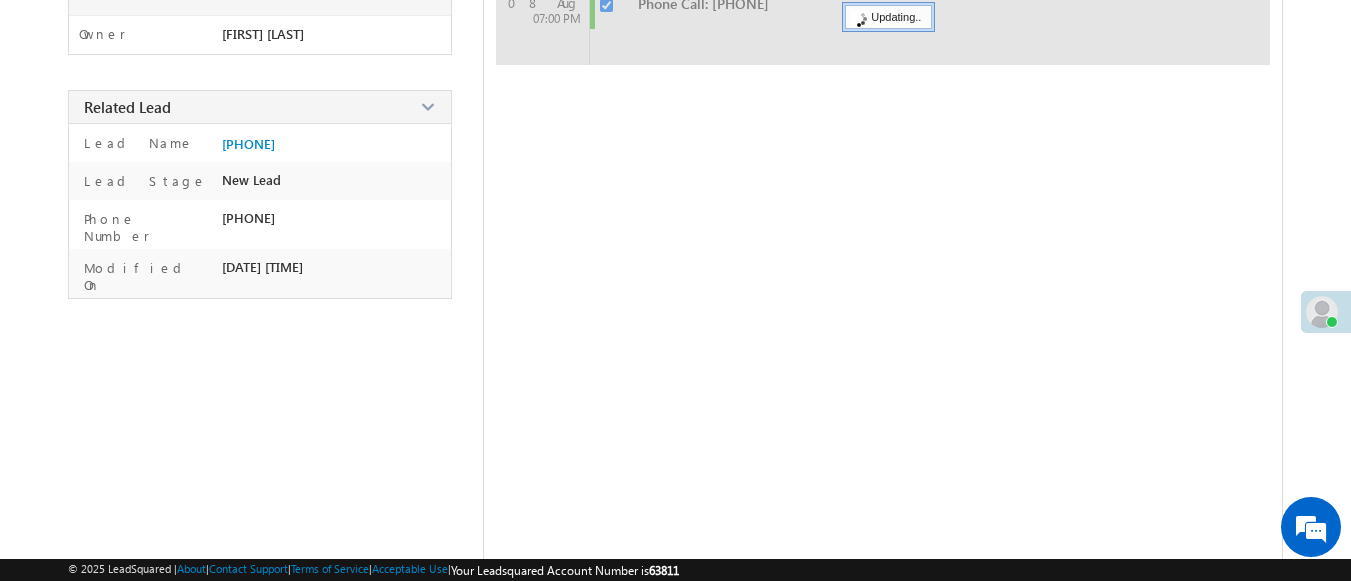checkbox on "false" 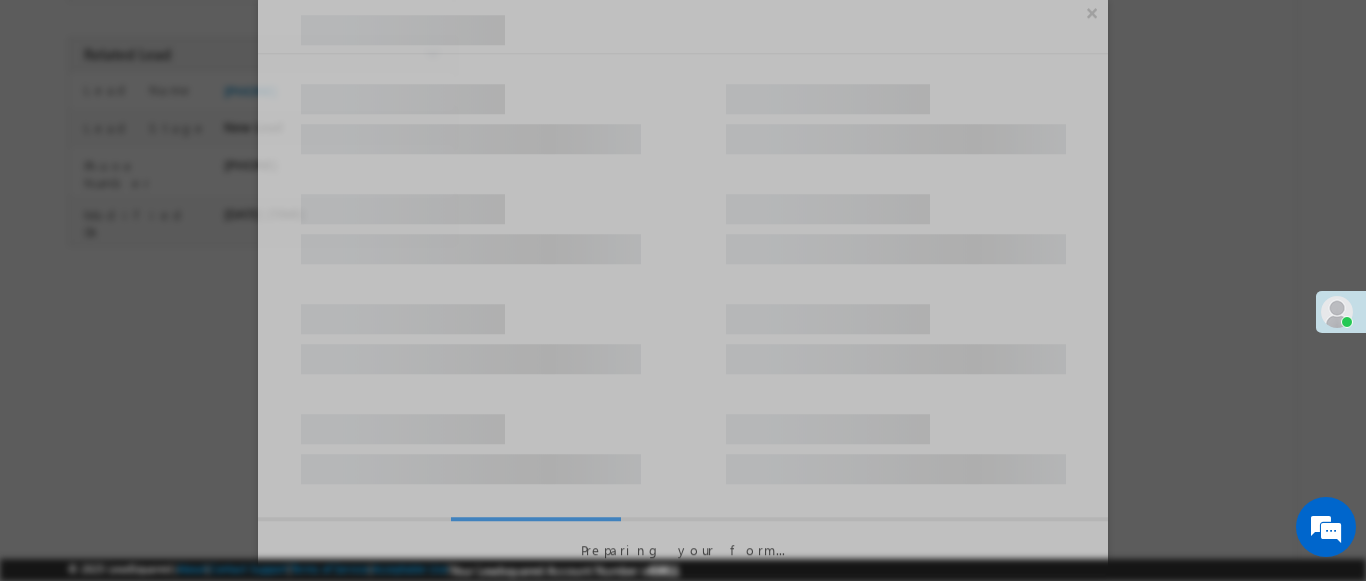 scroll, scrollTop: 356, scrollLeft: 0, axis: vertical 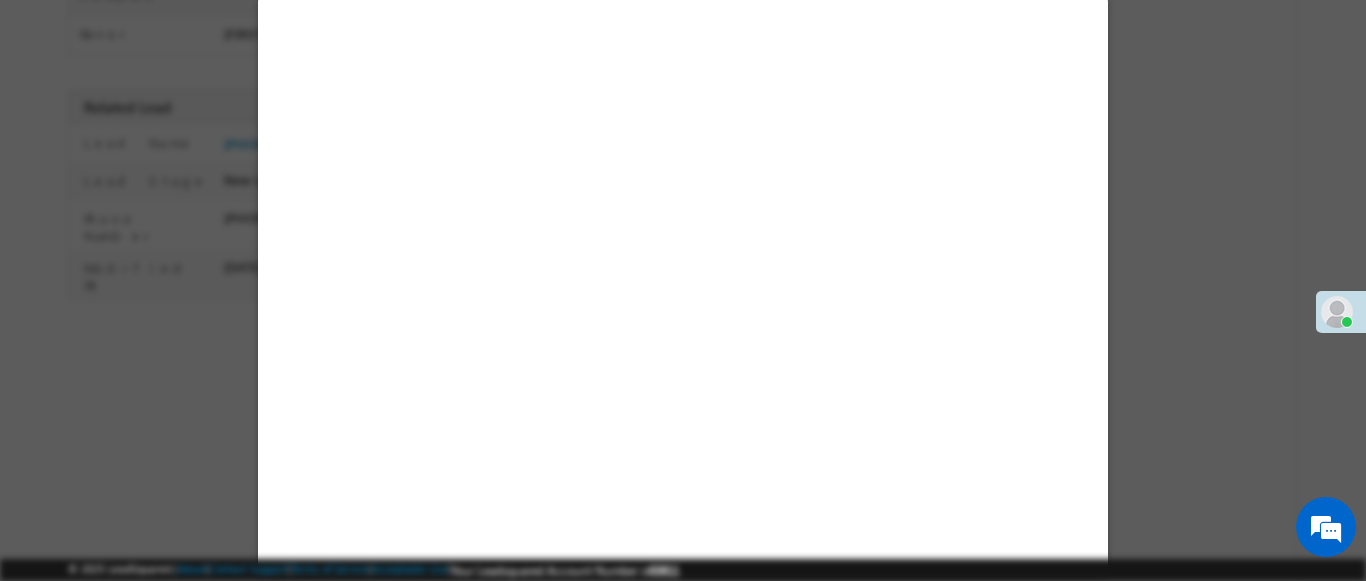 select on "Feedback" 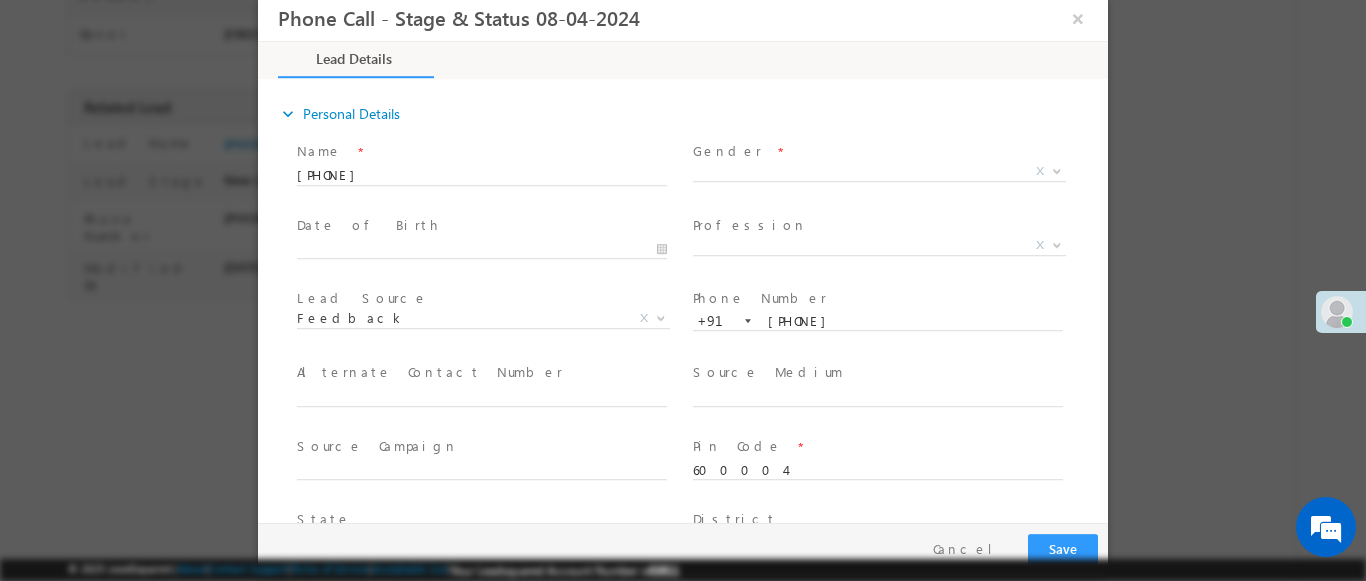 scroll, scrollTop: 0, scrollLeft: 0, axis: both 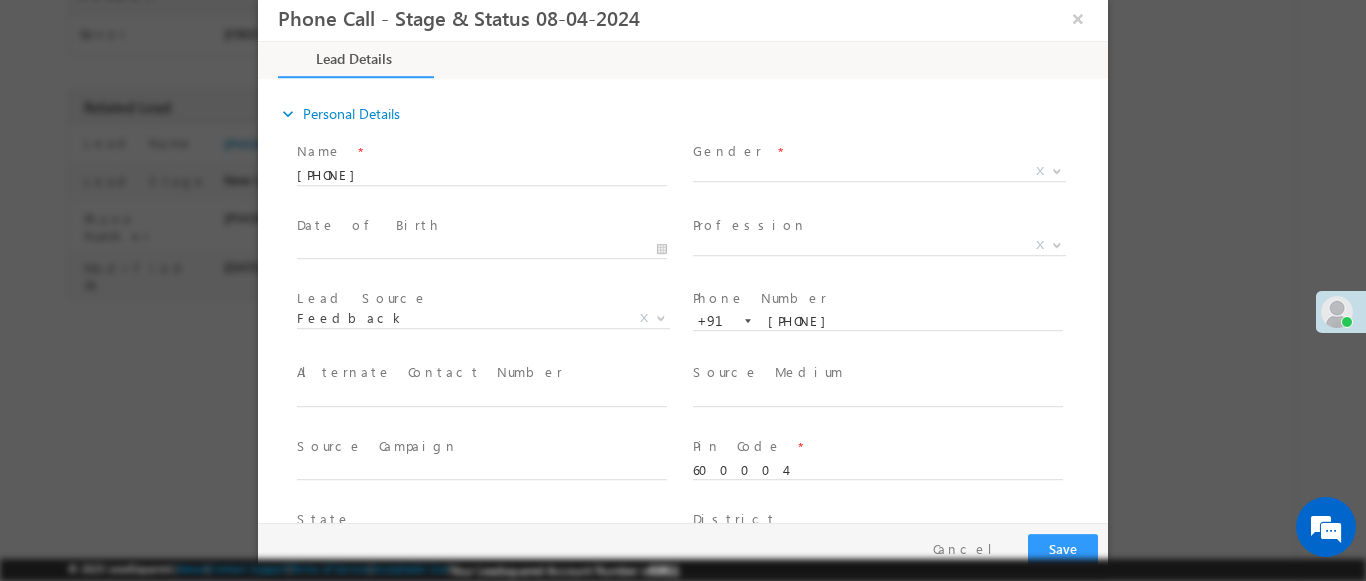 type on "08/08/25 6:35 PM" 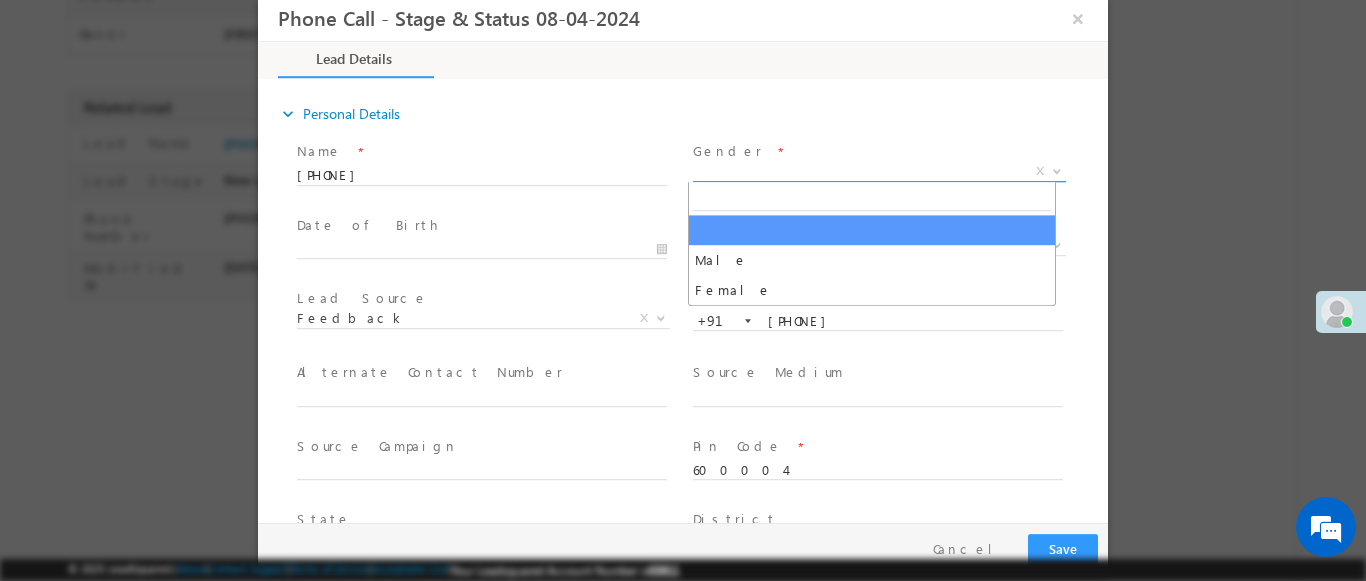 select on "Male" 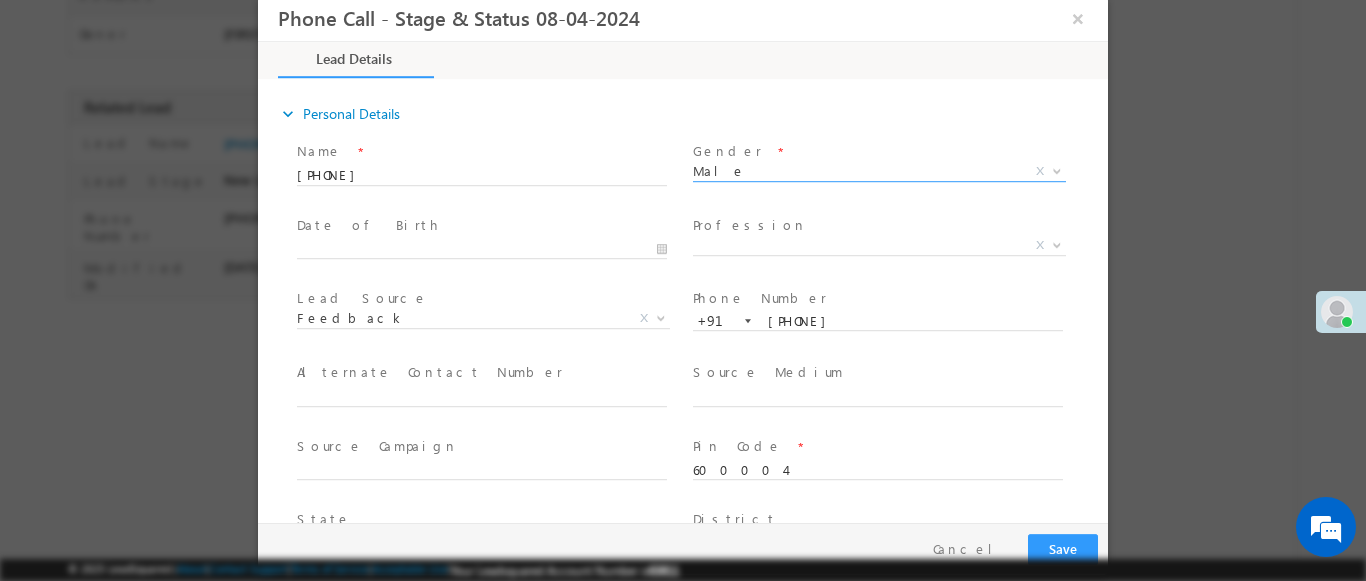 scroll, scrollTop: 665, scrollLeft: 0, axis: vertical 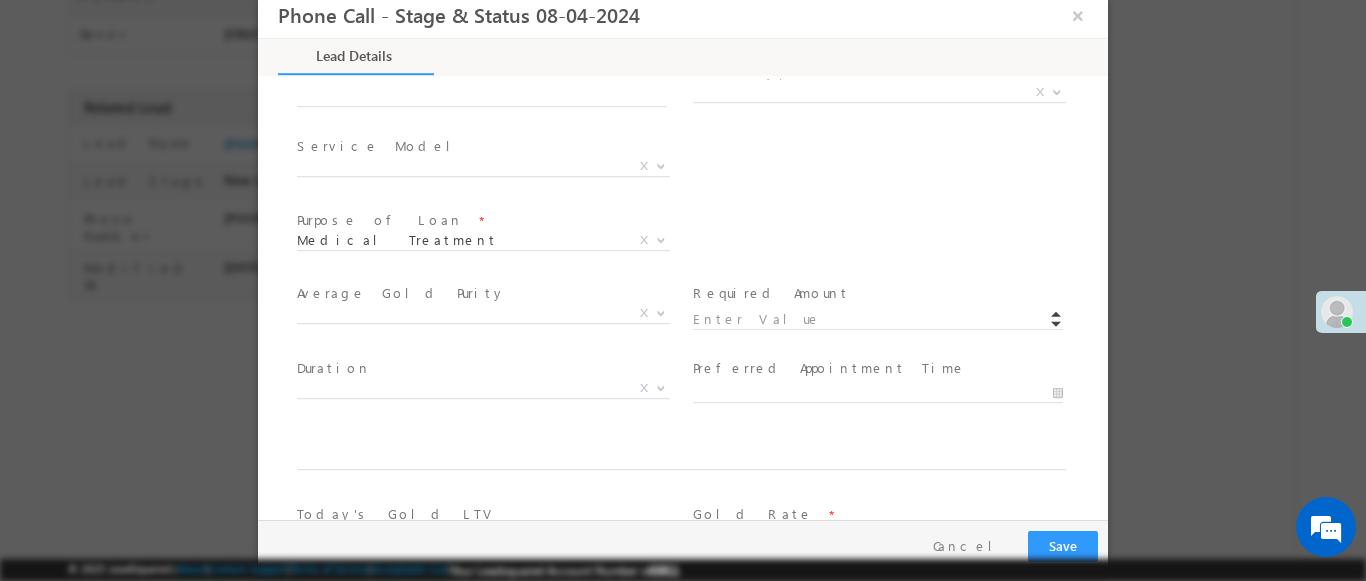 click at bounding box center (1057, 91) 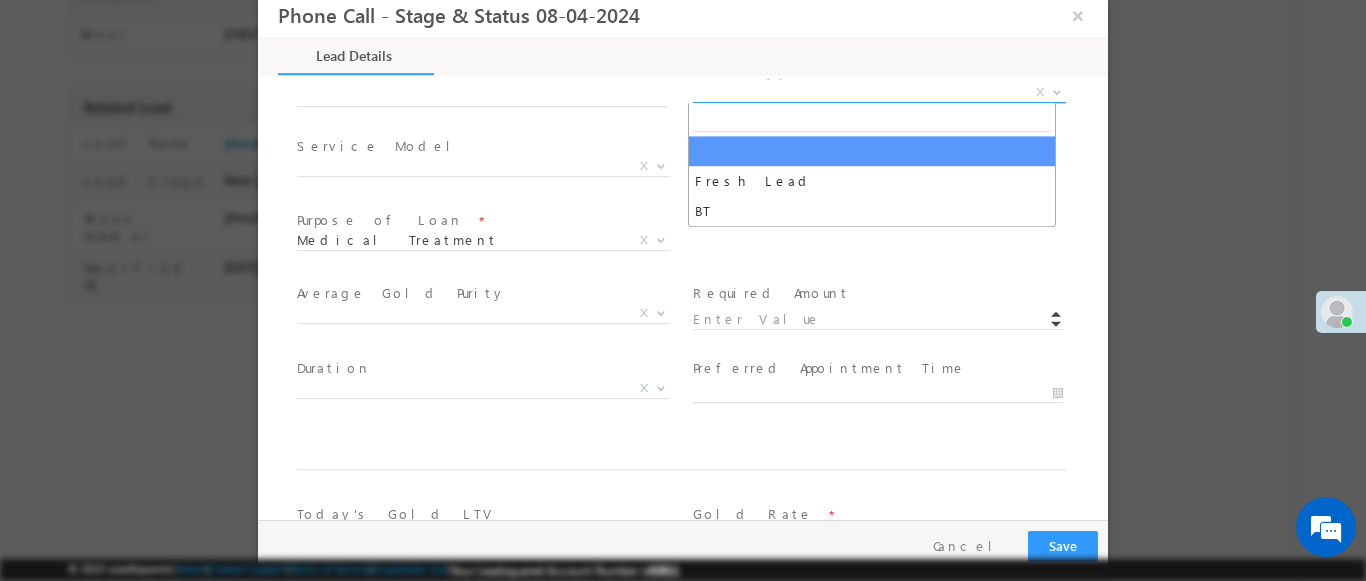 select on "BT" 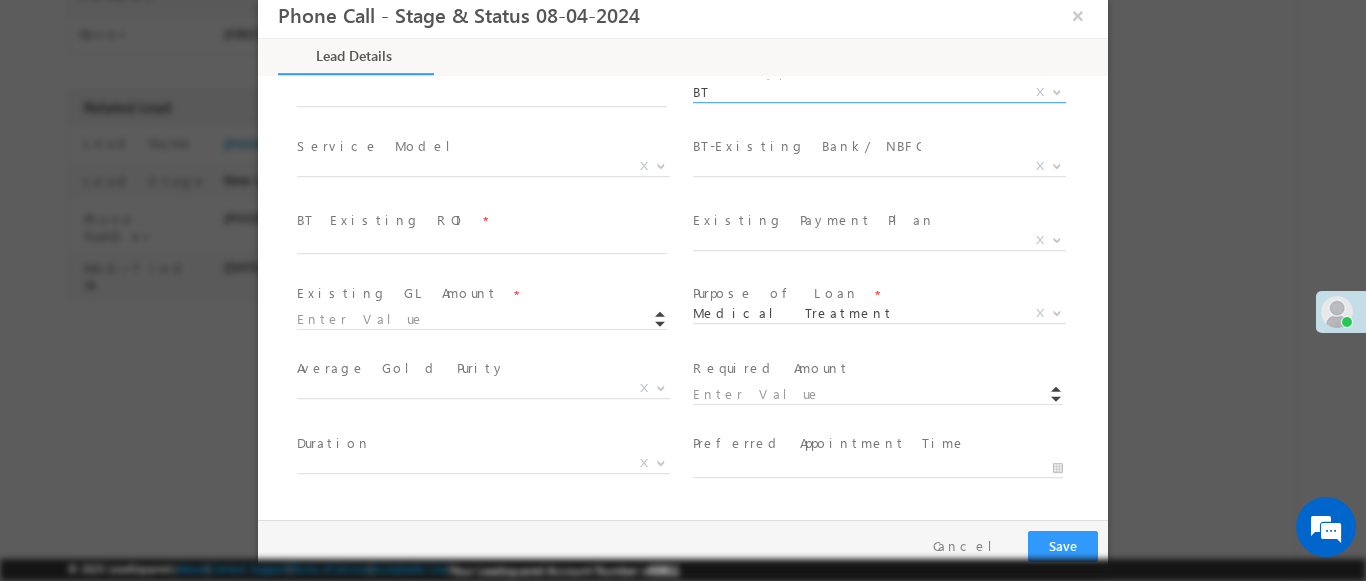 scroll, scrollTop: 739, scrollLeft: 0, axis: vertical 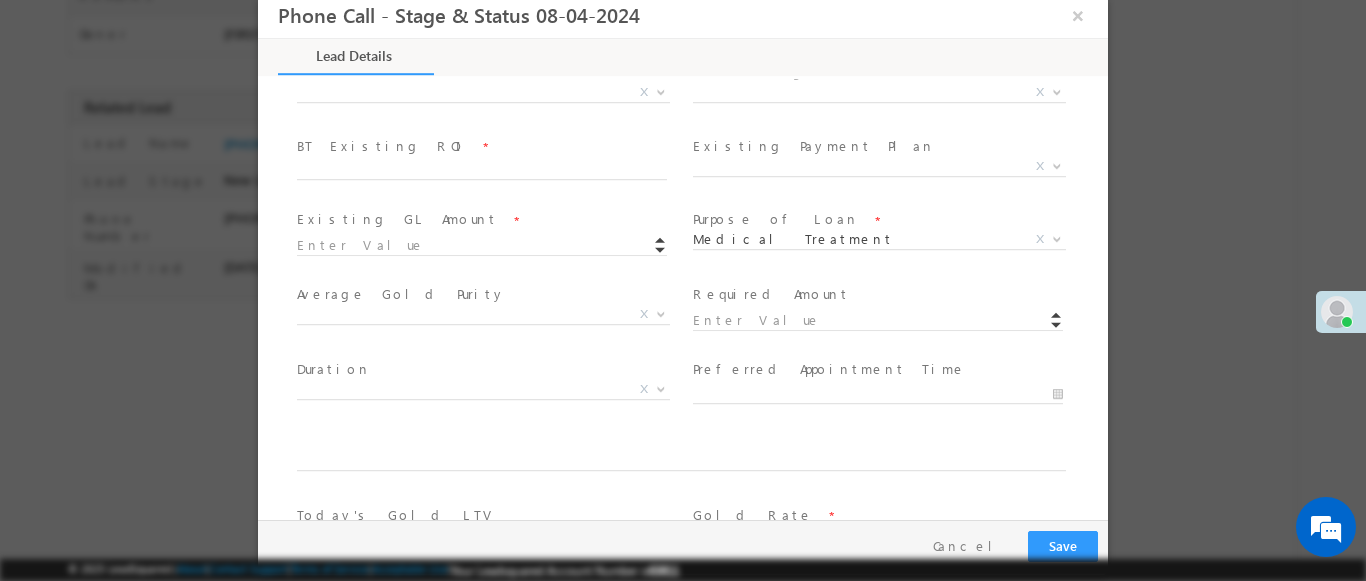click at bounding box center [661, 91] 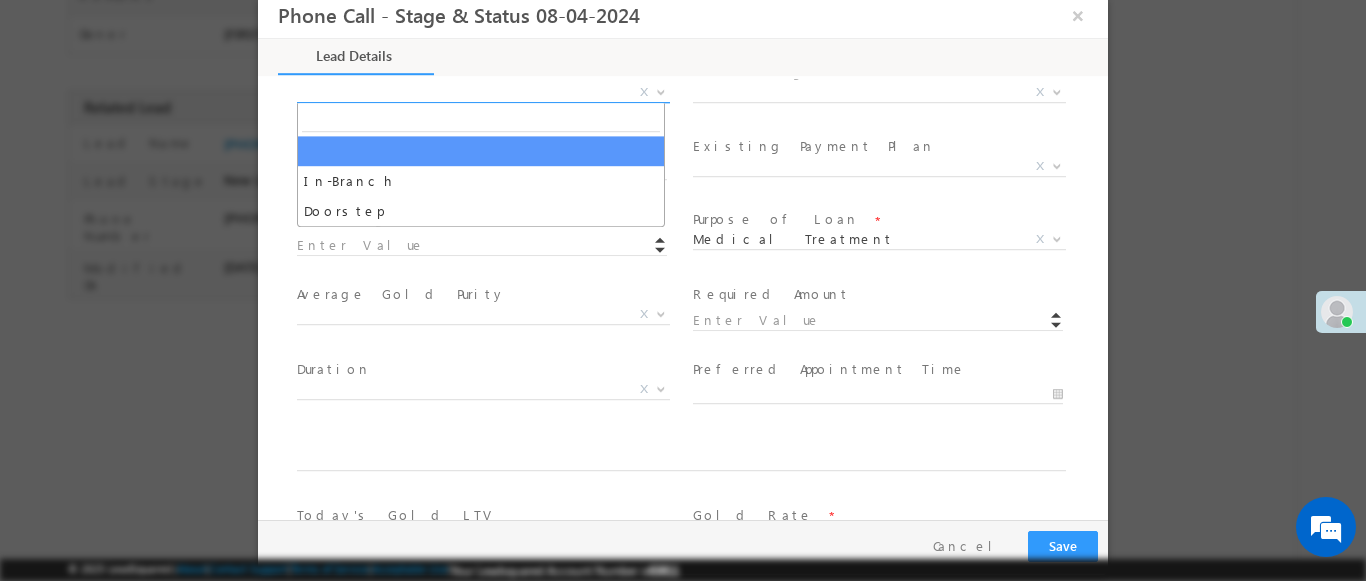 select on "In-Branch" 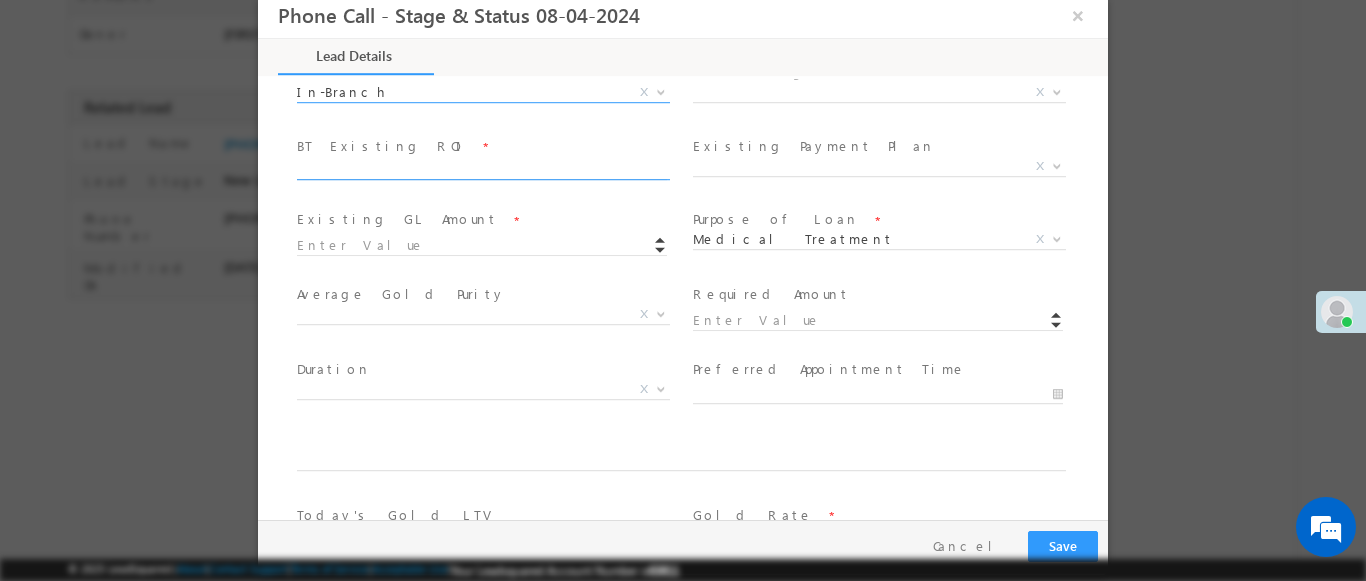 click at bounding box center (1057, 91) 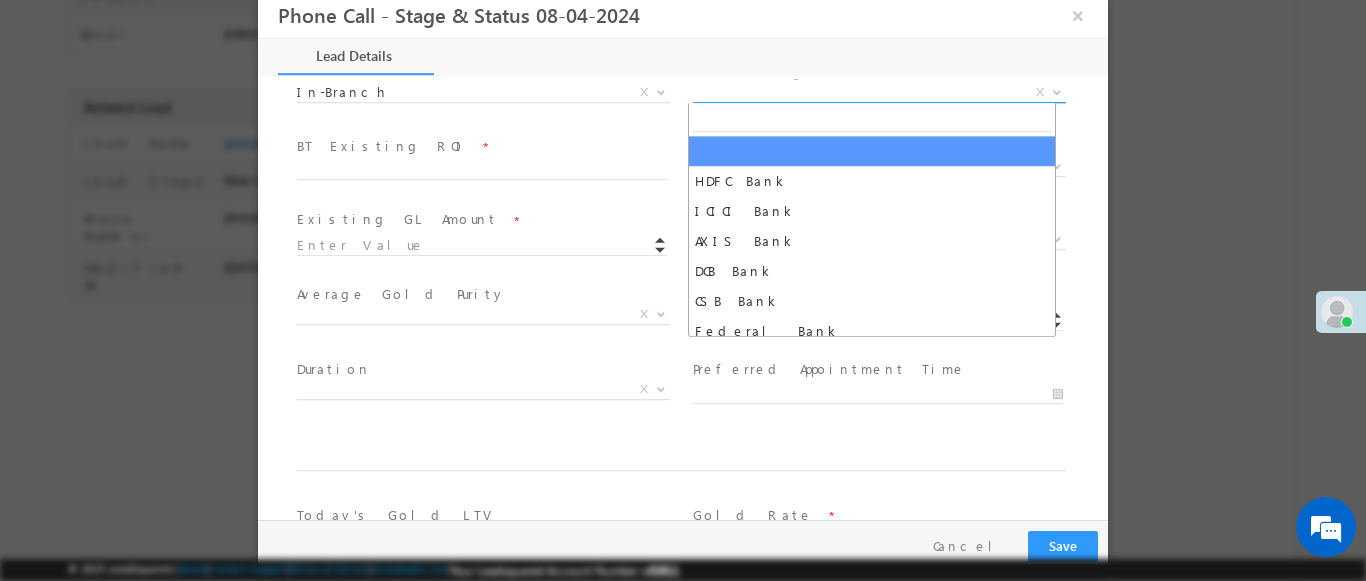select on "DCB Bank" 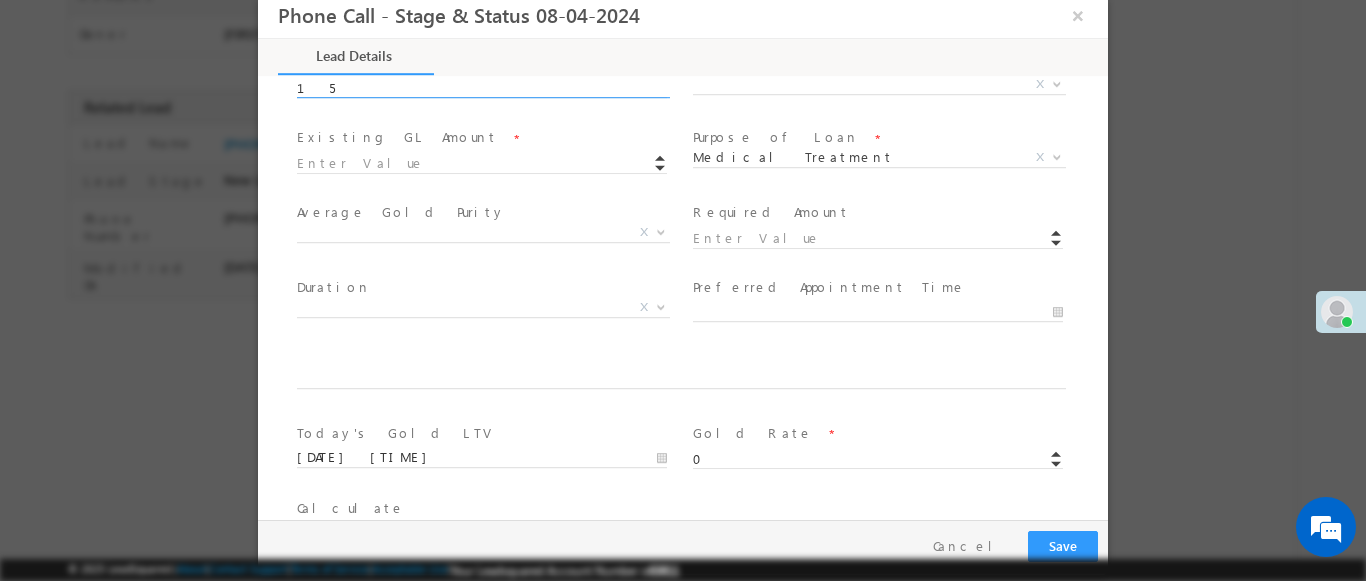 scroll, scrollTop: 813, scrollLeft: 0, axis: vertical 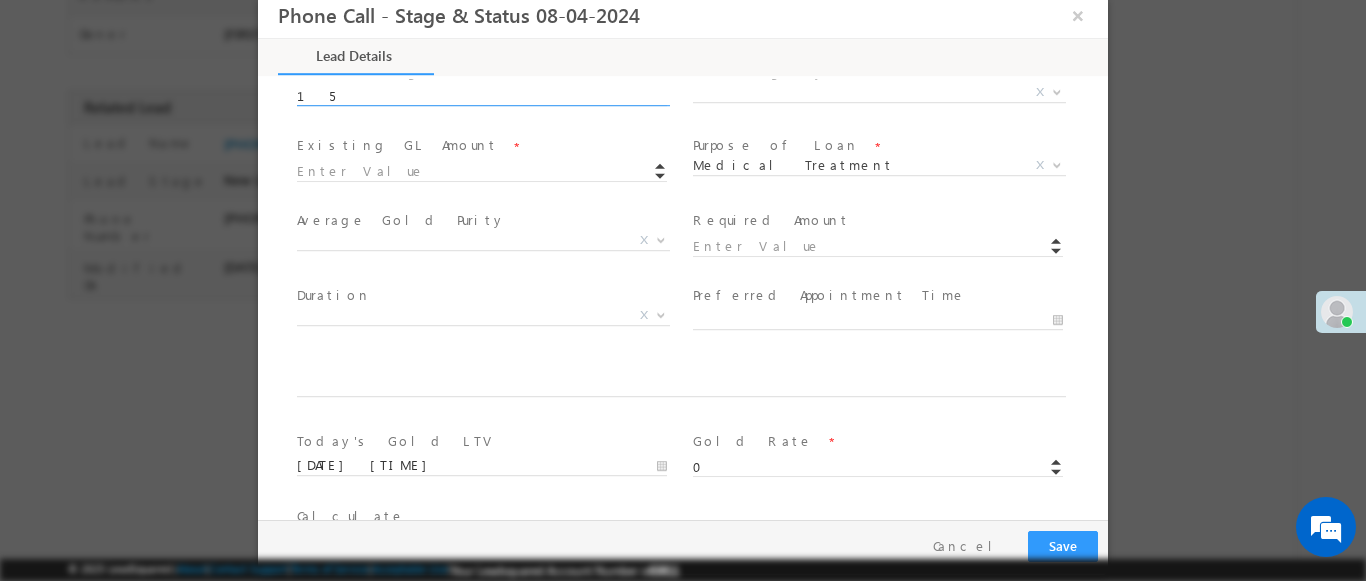 type on "15" 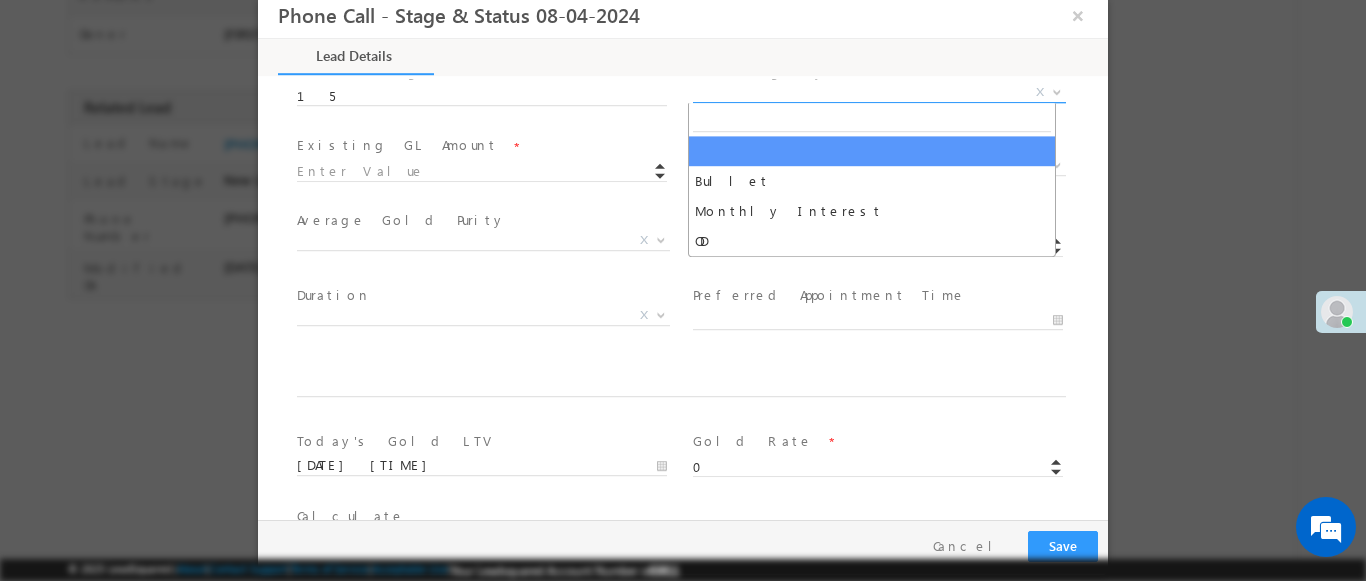 select on "Monthly Interest" 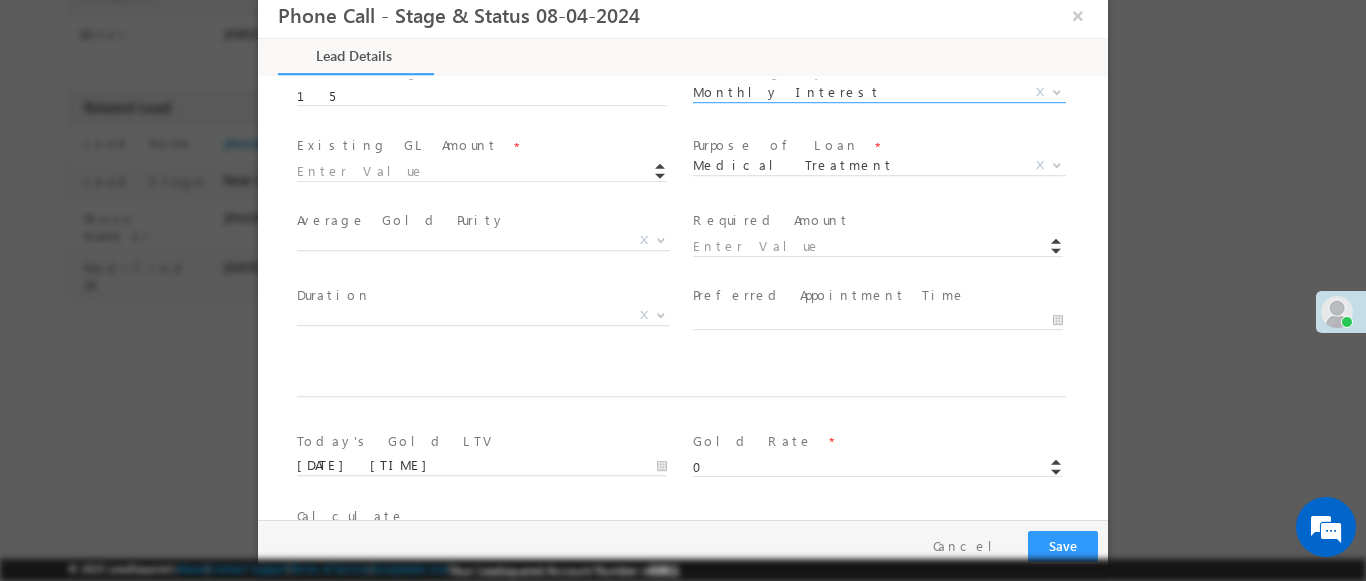 scroll, scrollTop: 3, scrollLeft: 0, axis: vertical 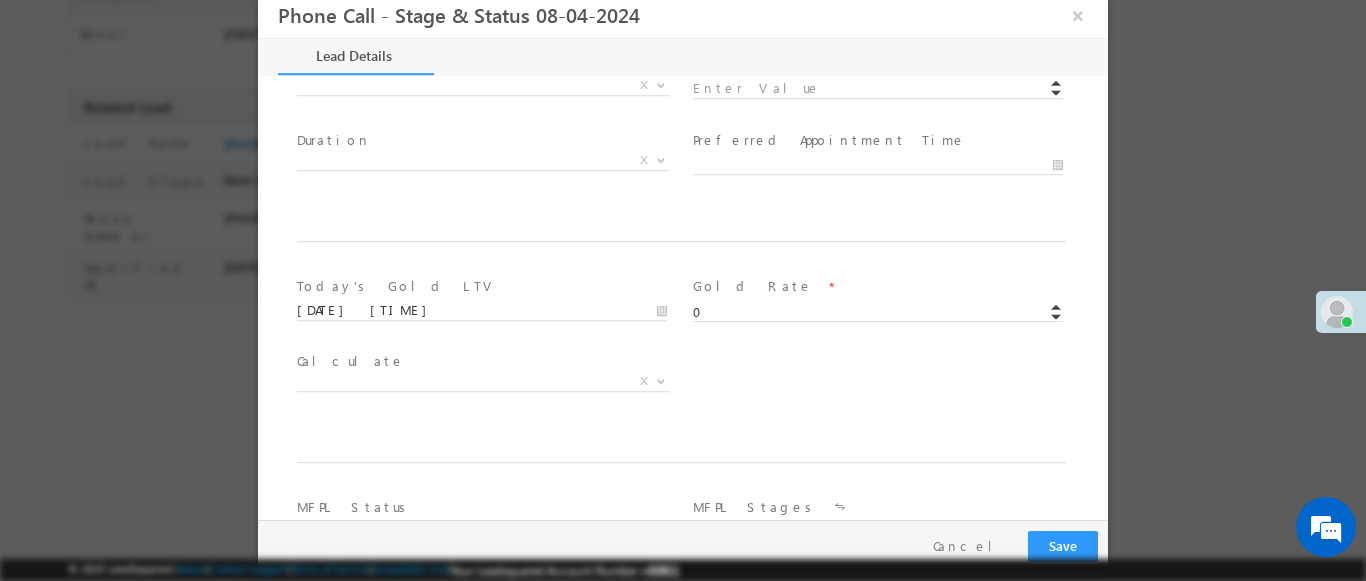 type on "247890.00" 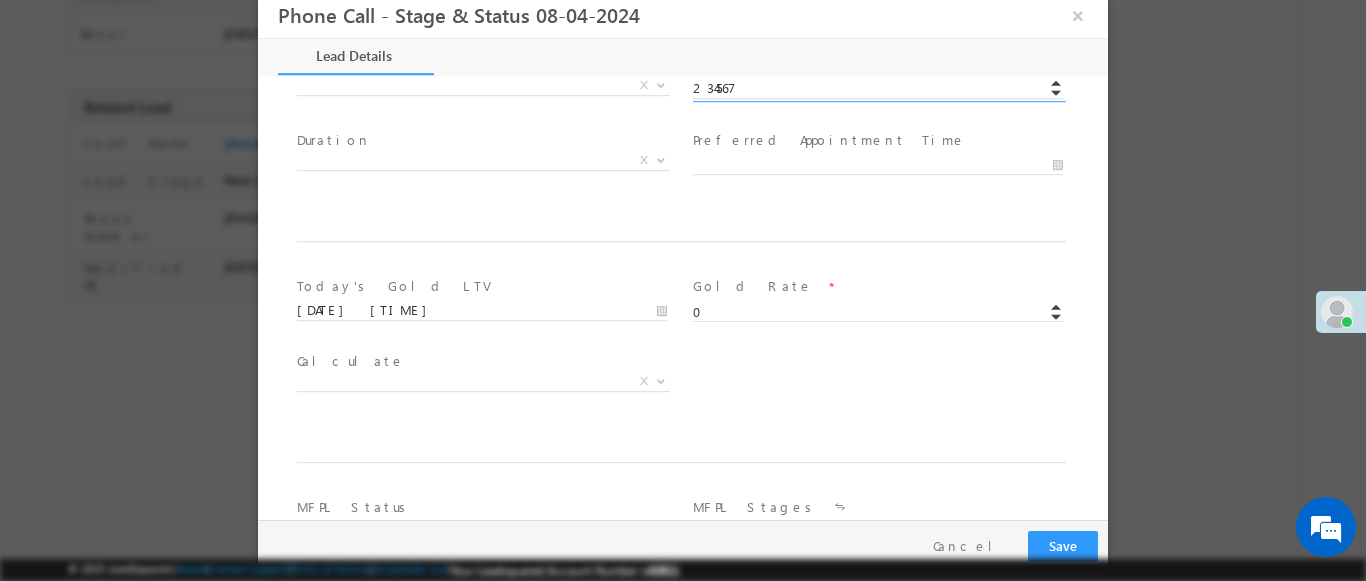 scroll, scrollTop: 1243, scrollLeft: 0, axis: vertical 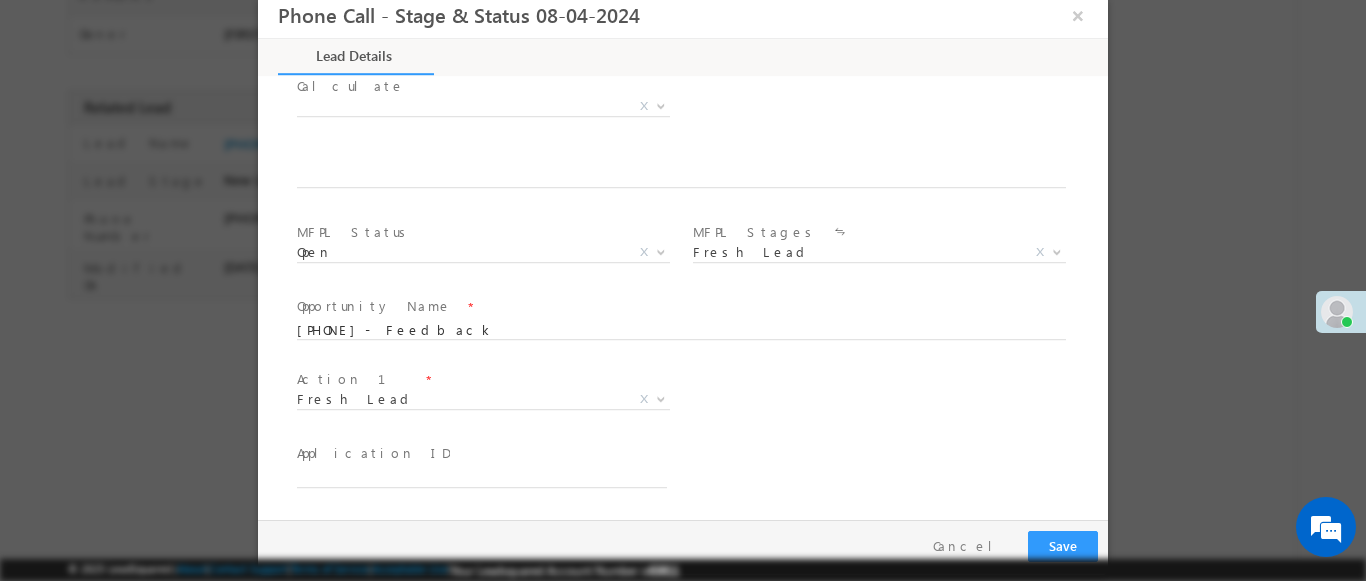 click at bounding box center [661, 398] 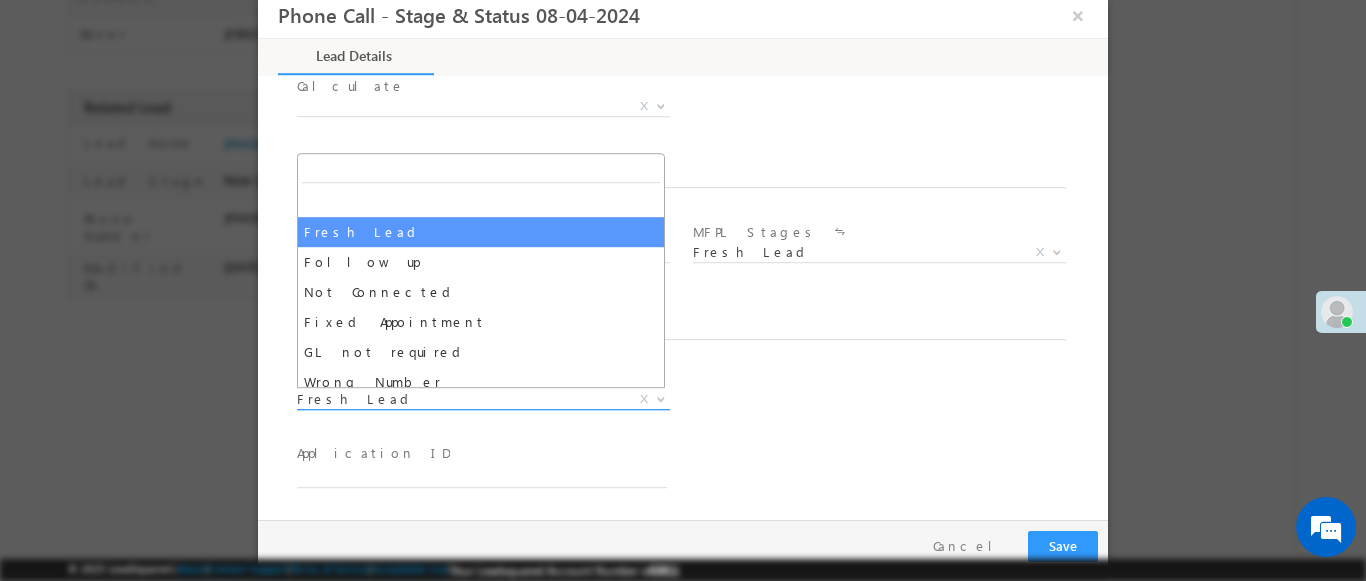 select on "Fixed Appointment" 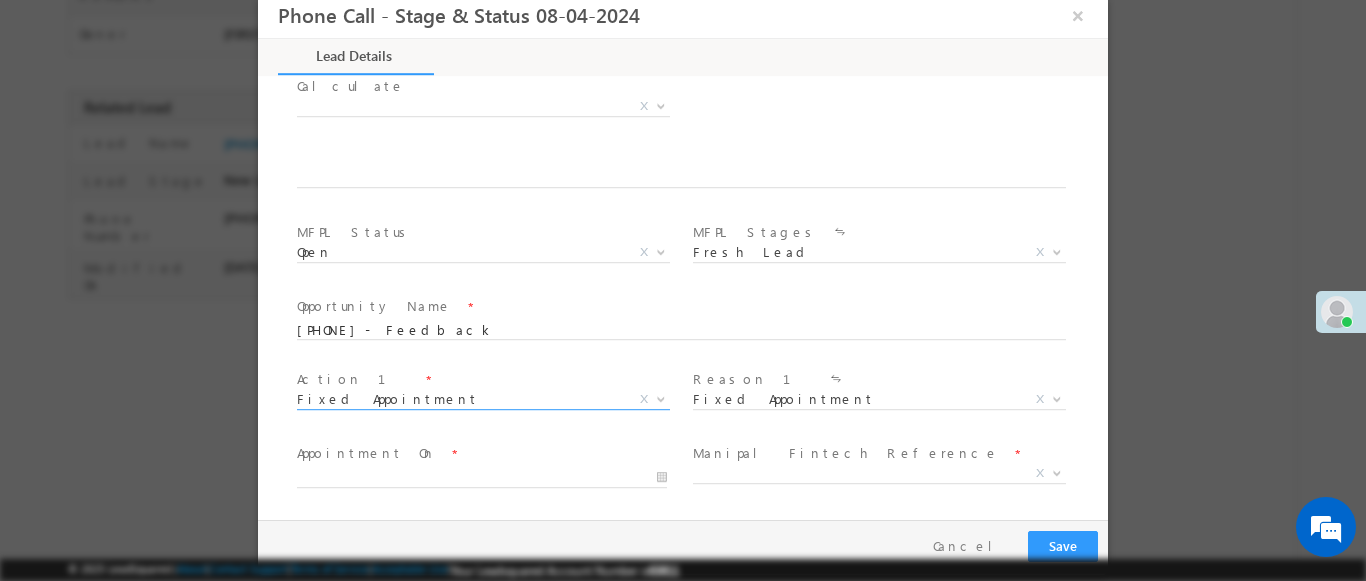 scroll, scrollTop: 1390, scrollLeft: 0, axis: vertical 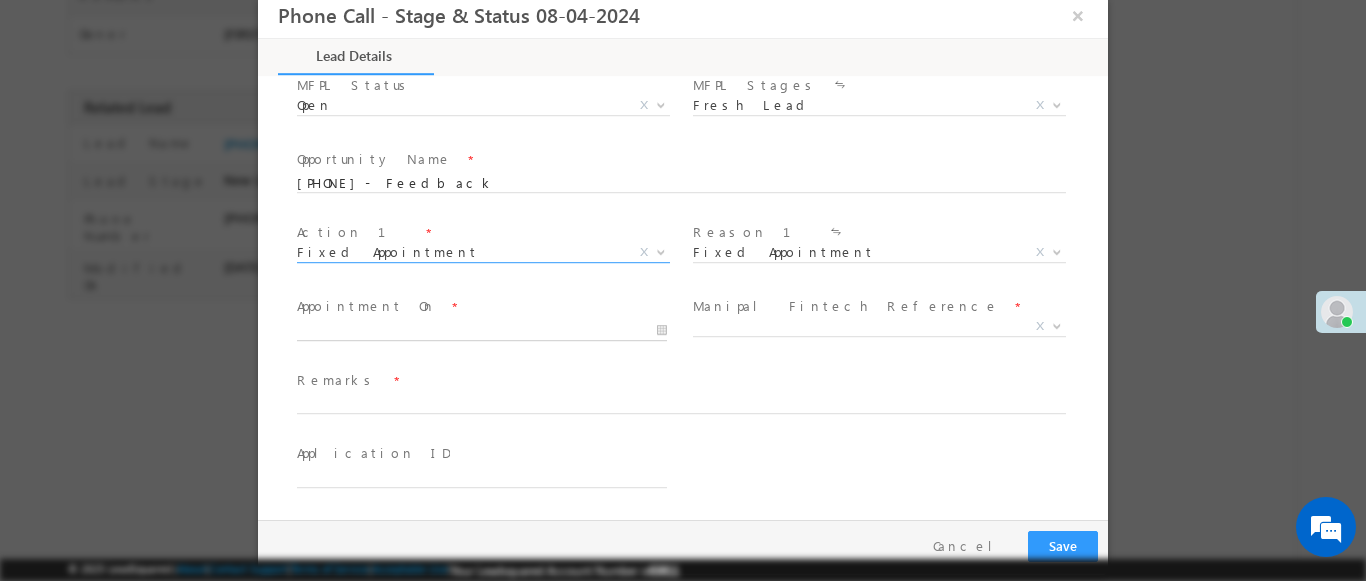 click at bounding box center [482, 331] 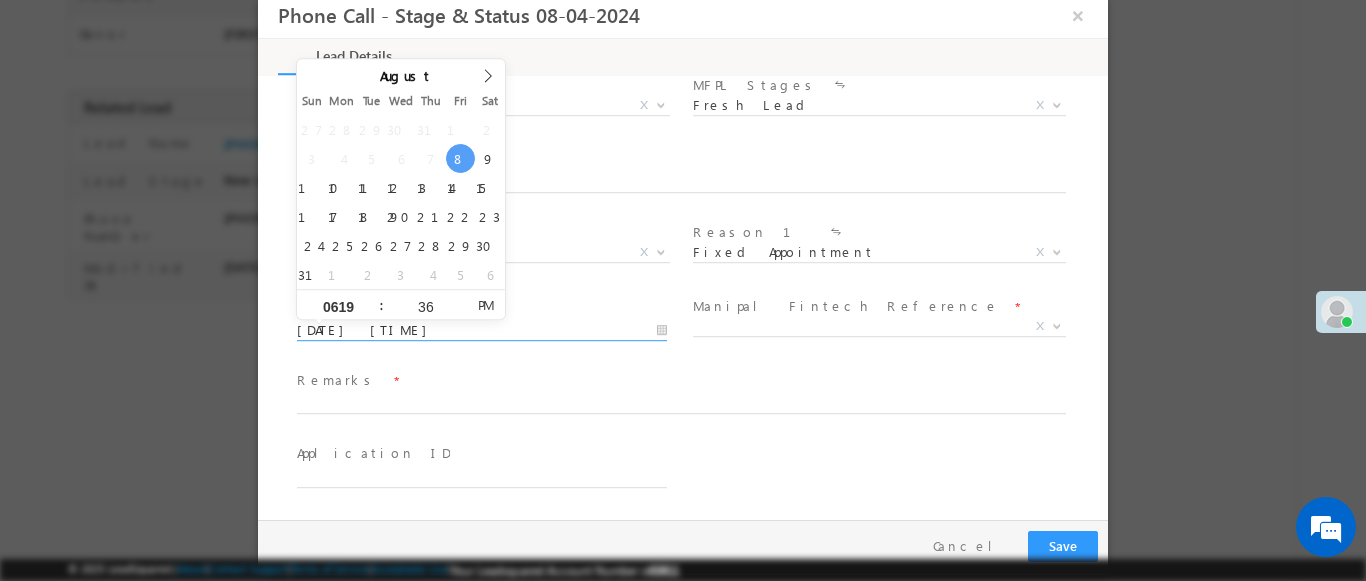 type on "0619" 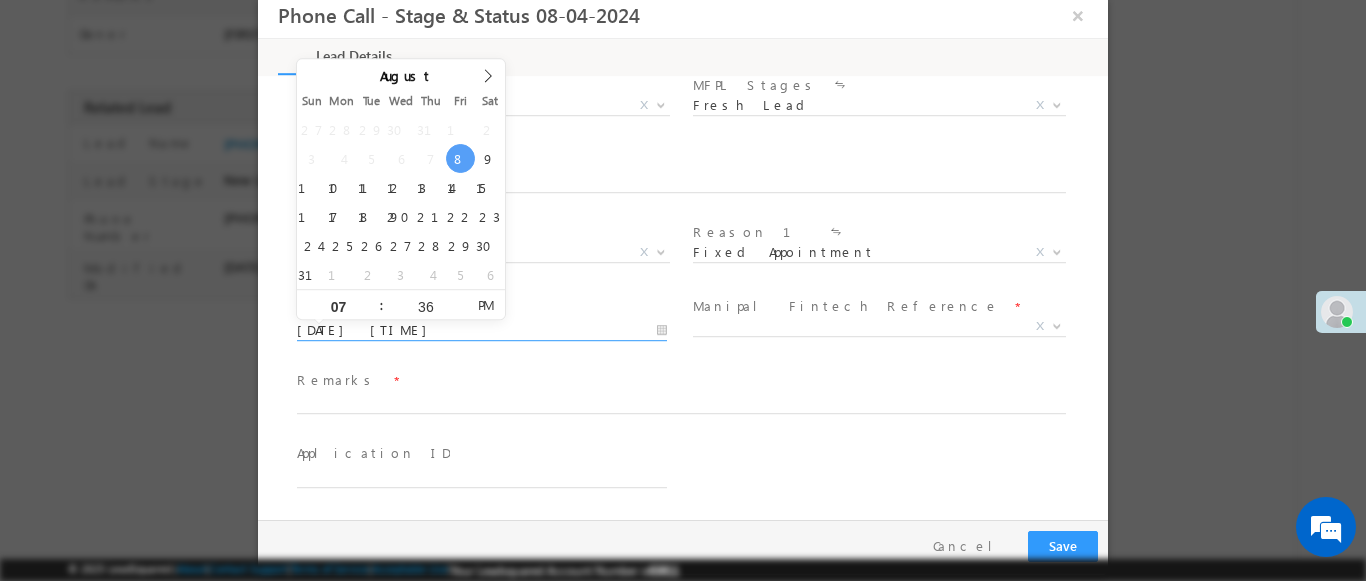 click at bounding box center [1057, 325] 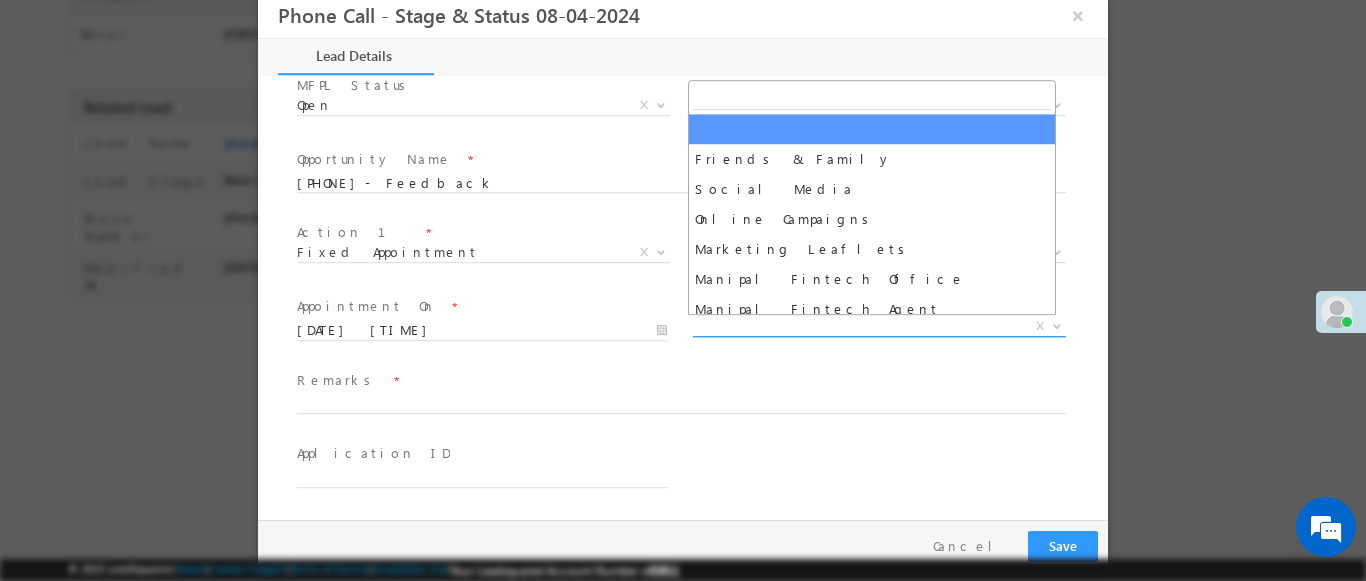 select on "Friends & Family" 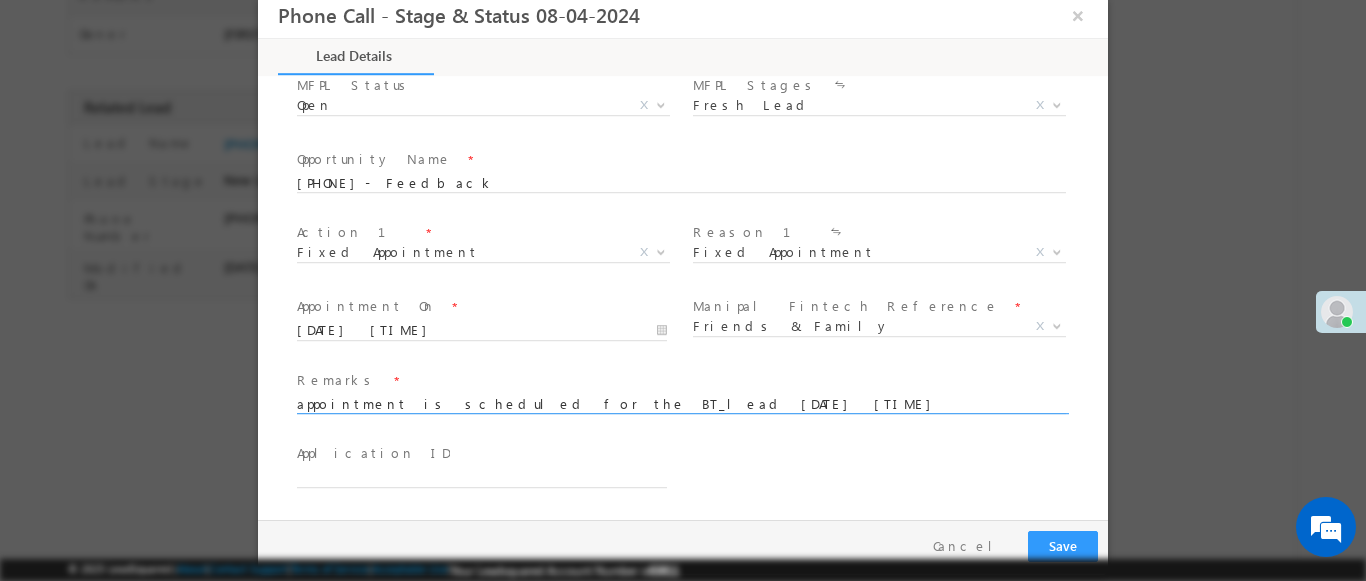 type on "appointment is scheduled for the BT_lead 2025-08-08 18:35:49" 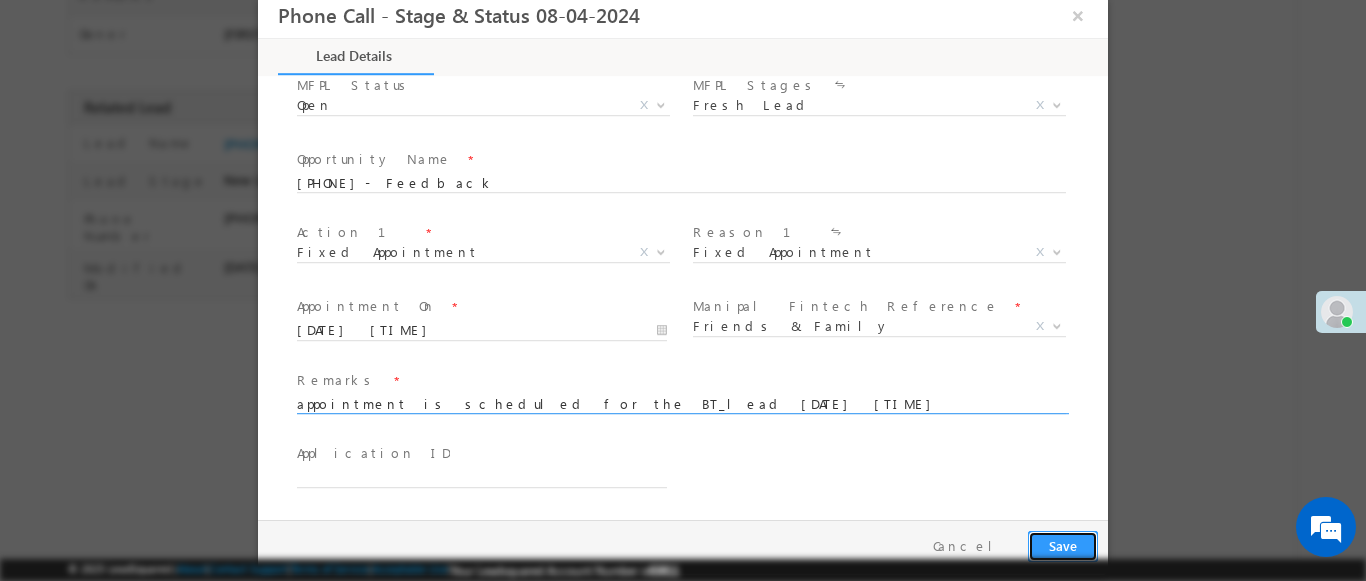click on "Save" at bounding box center (1063, 546) 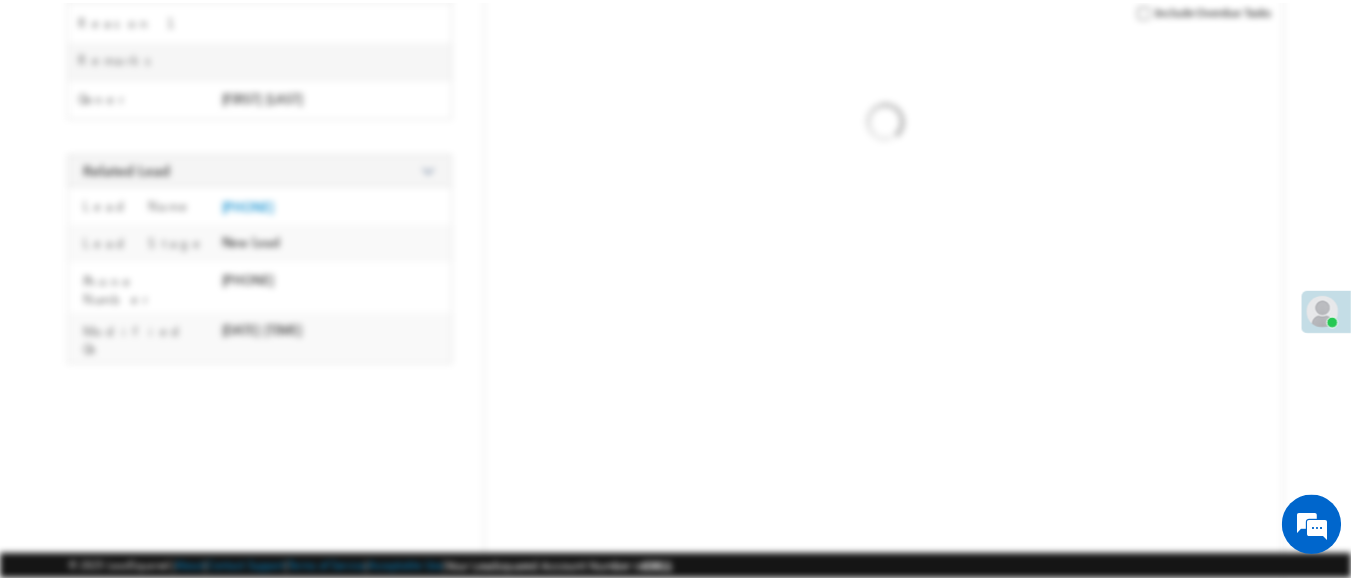 scroll, scrollTop: 419, scrollLeft: 0, axis: vertical 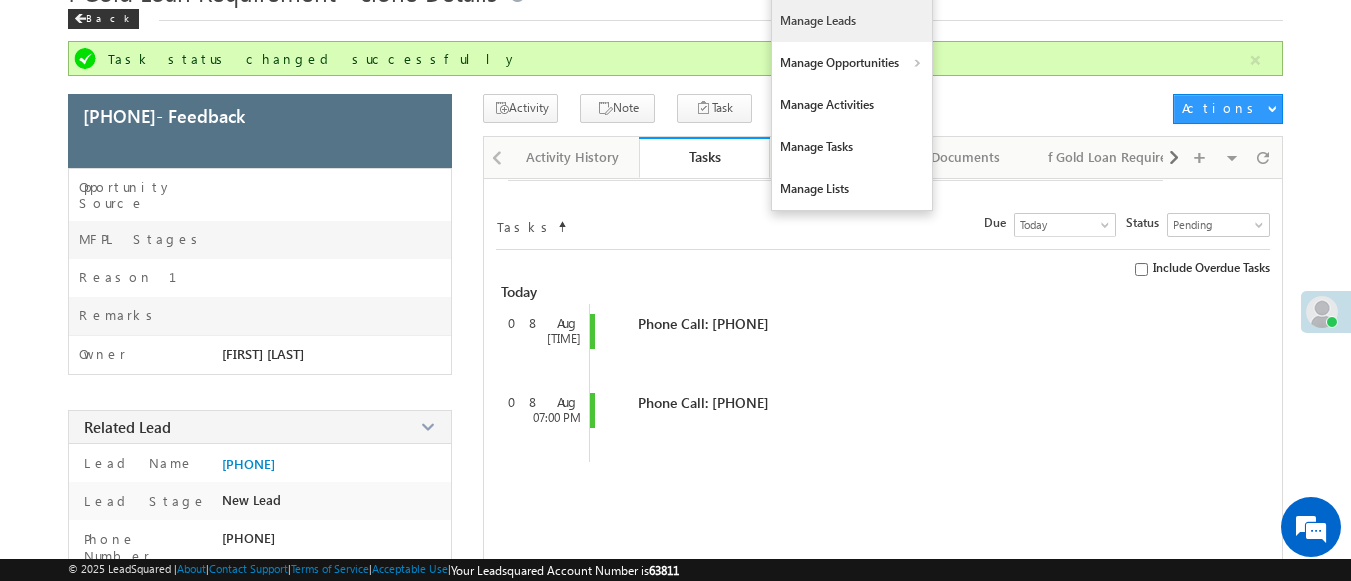 click on "Manage Leads" at bounding box center [852, 21] 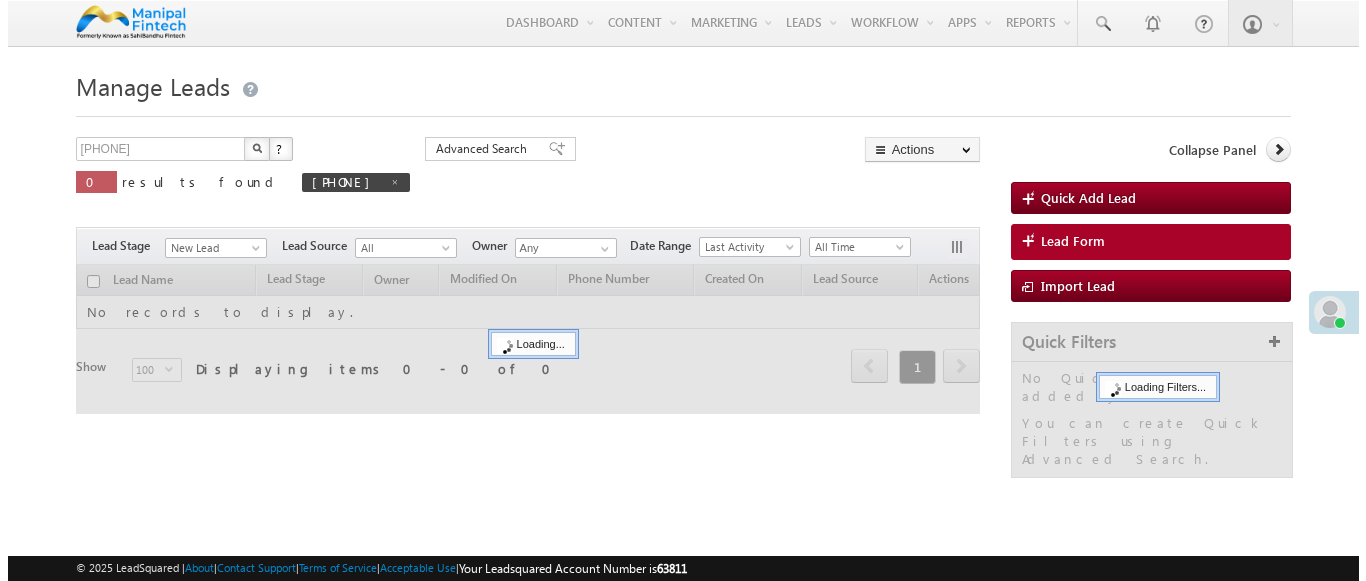 scroll, scrollTop: 0, scrollLeft: 0, axis: both 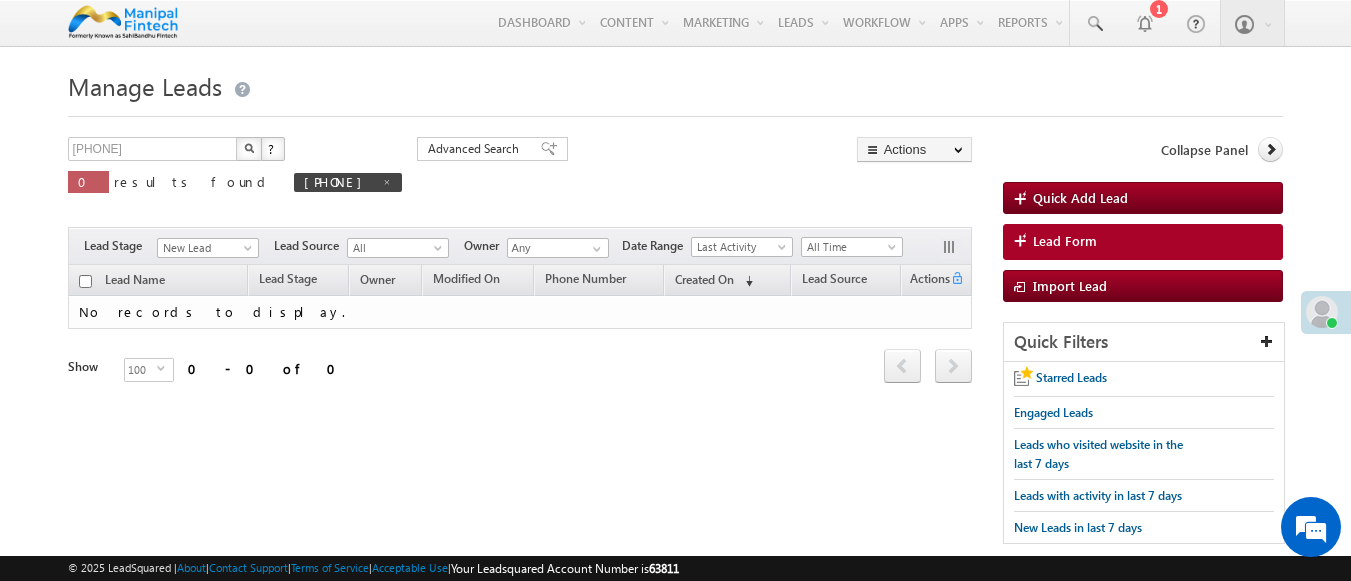 click on "Lead Form" at bounding box center (1065, 241) 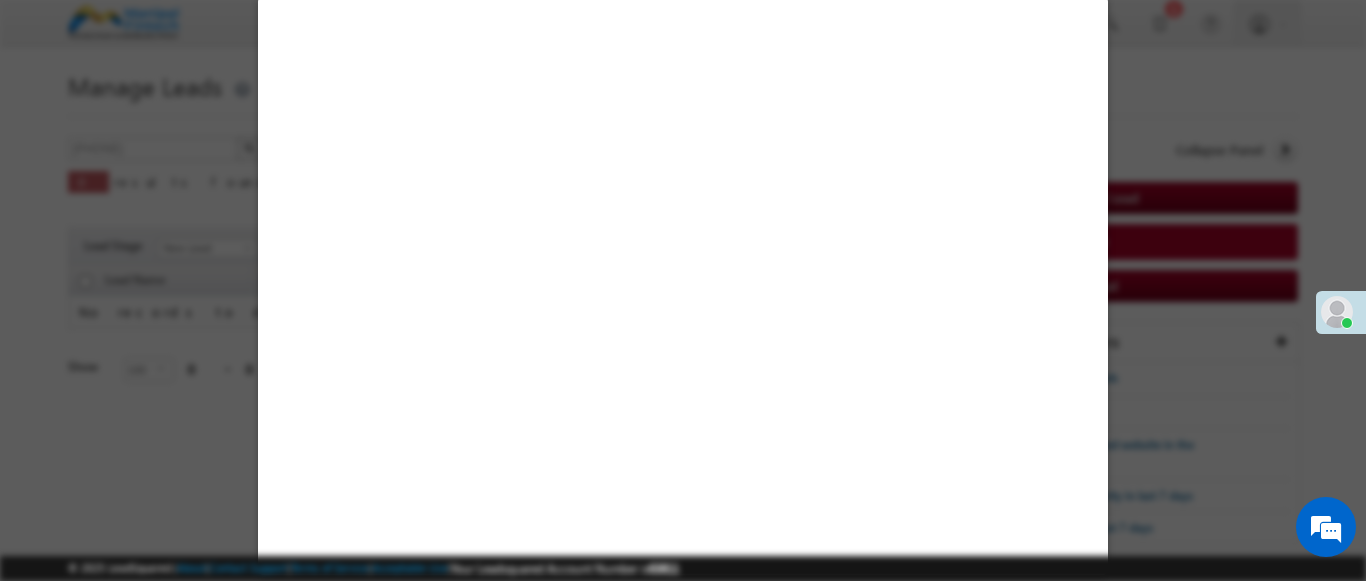 select on "Open" 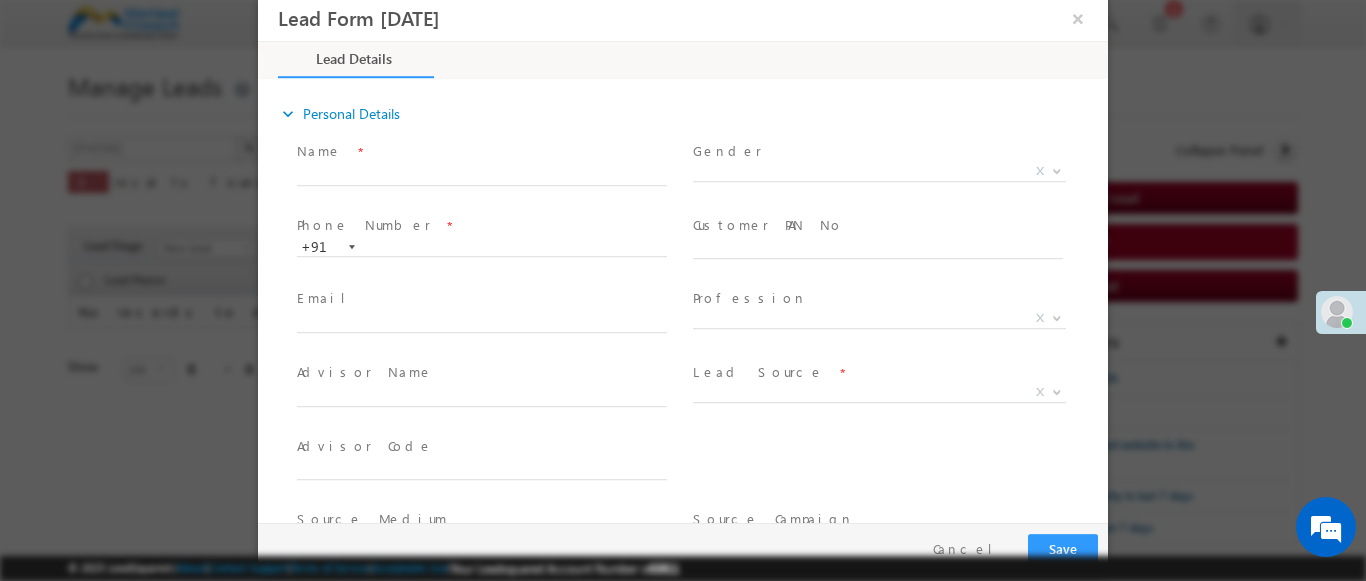 scroll, scrollTop: 0, scrollLeft: 0, axis: both 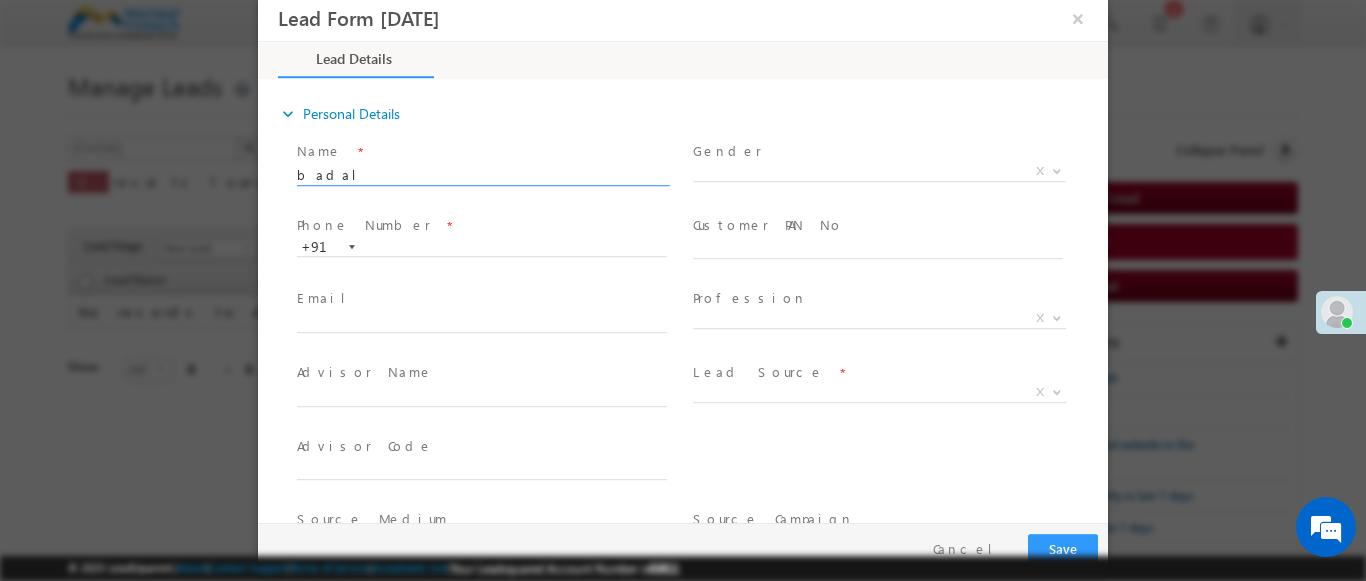 type on "badal" 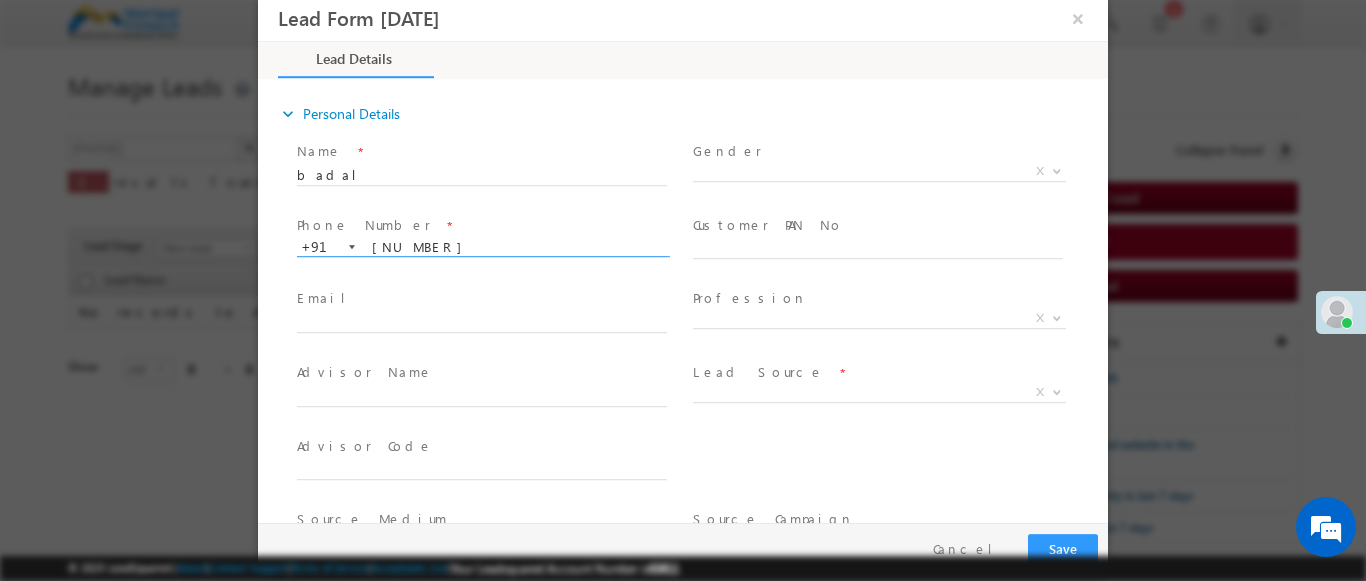 type on "[PHONE]" 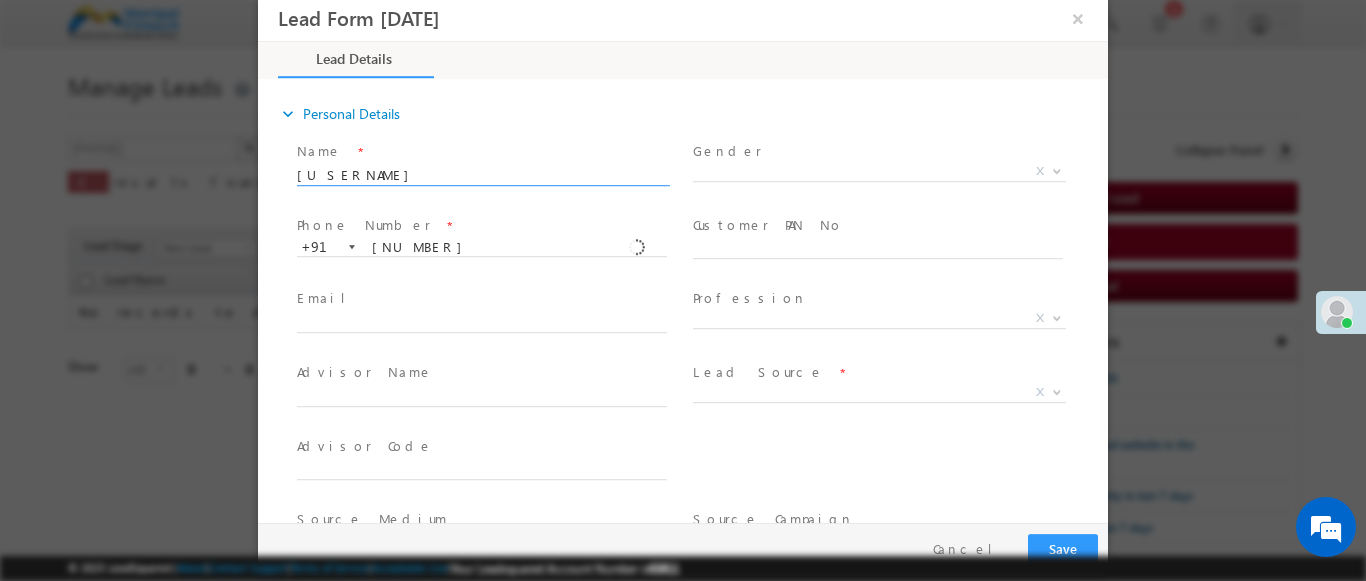 type on "[PHONE]" 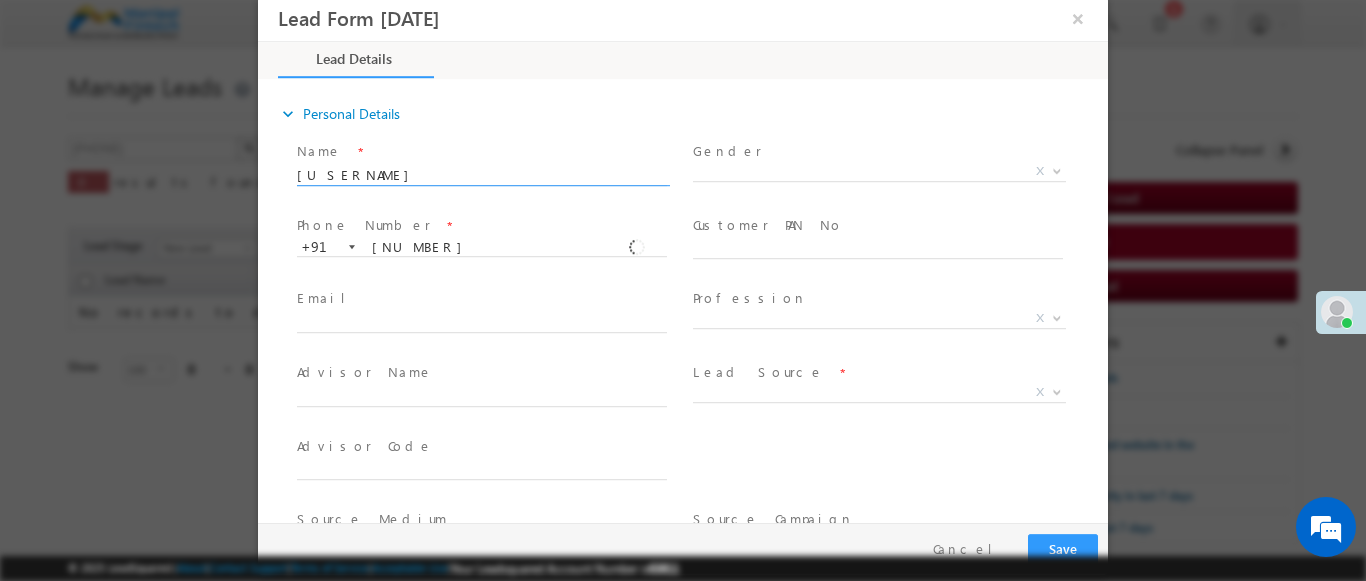 click at bounding box center [1057, 391] 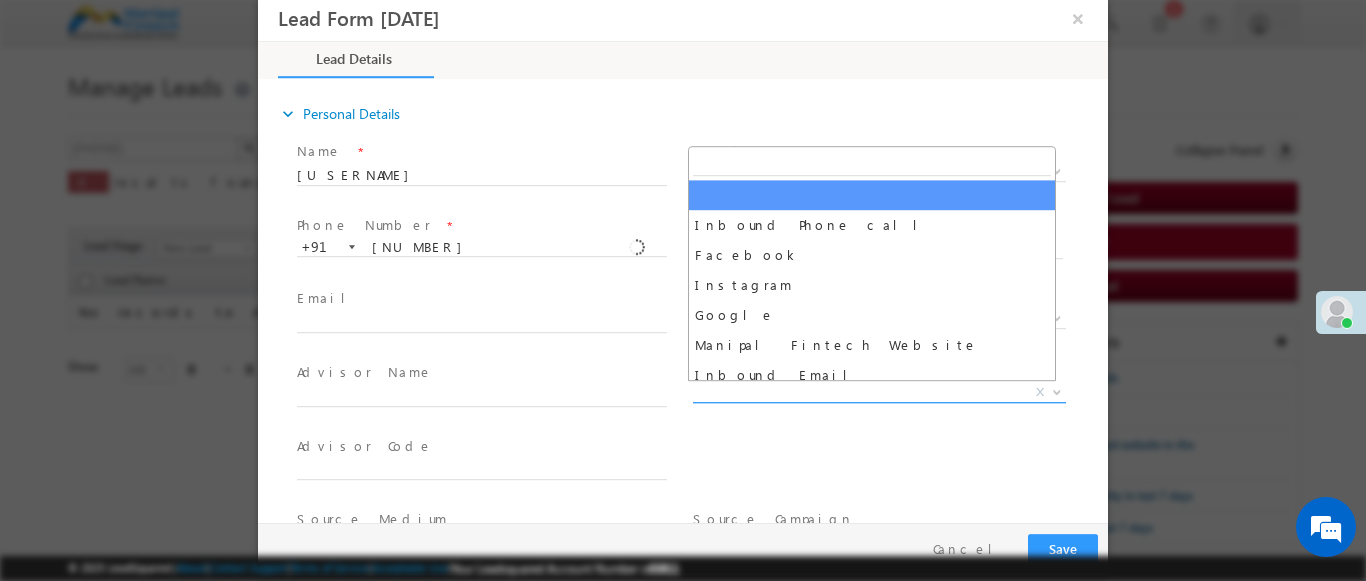 scroll, scrollTop: 1570, scrollLeft: 0, axis: vertical 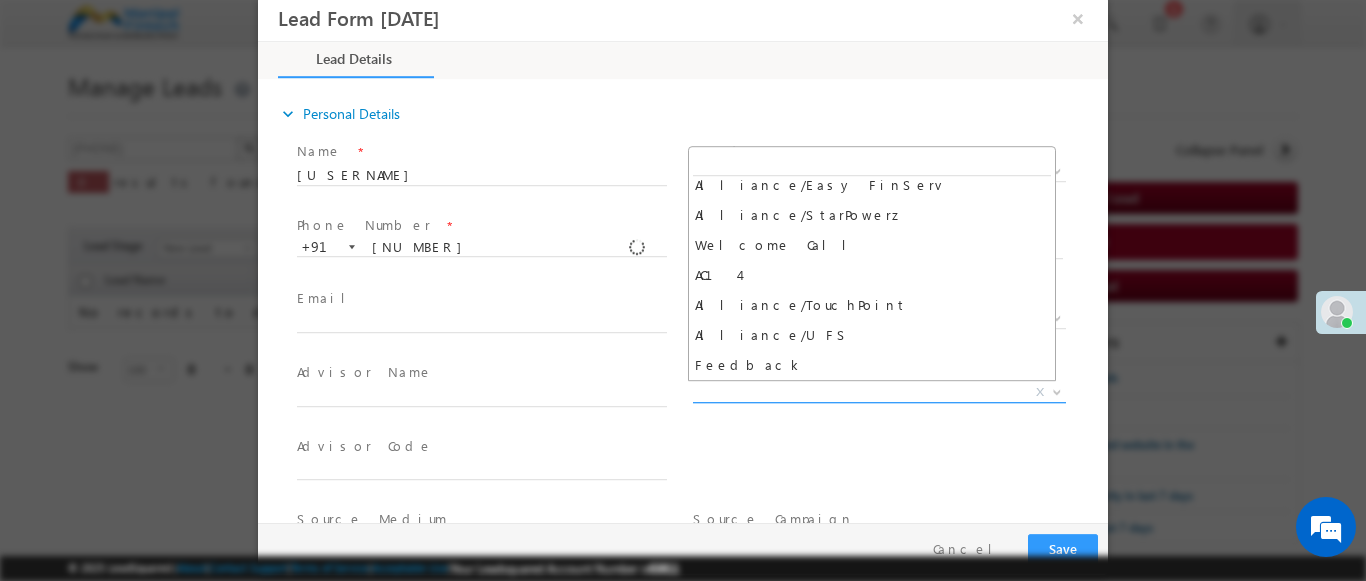 select on "Feedback" 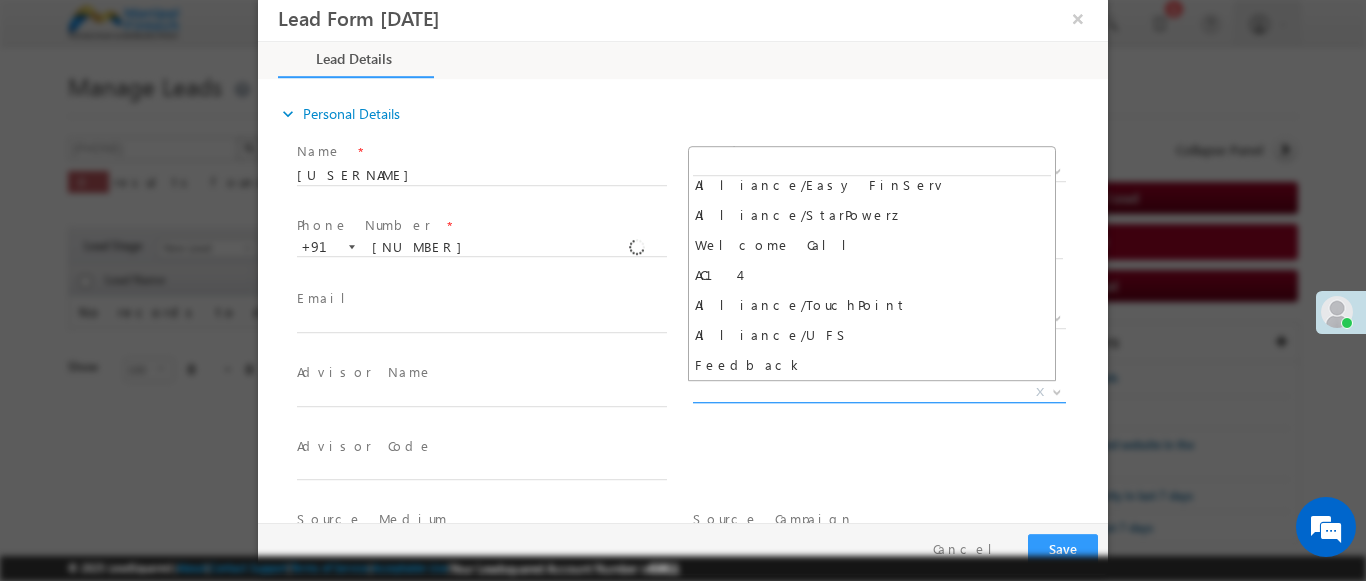 type on "[PHONE]- Feedback" 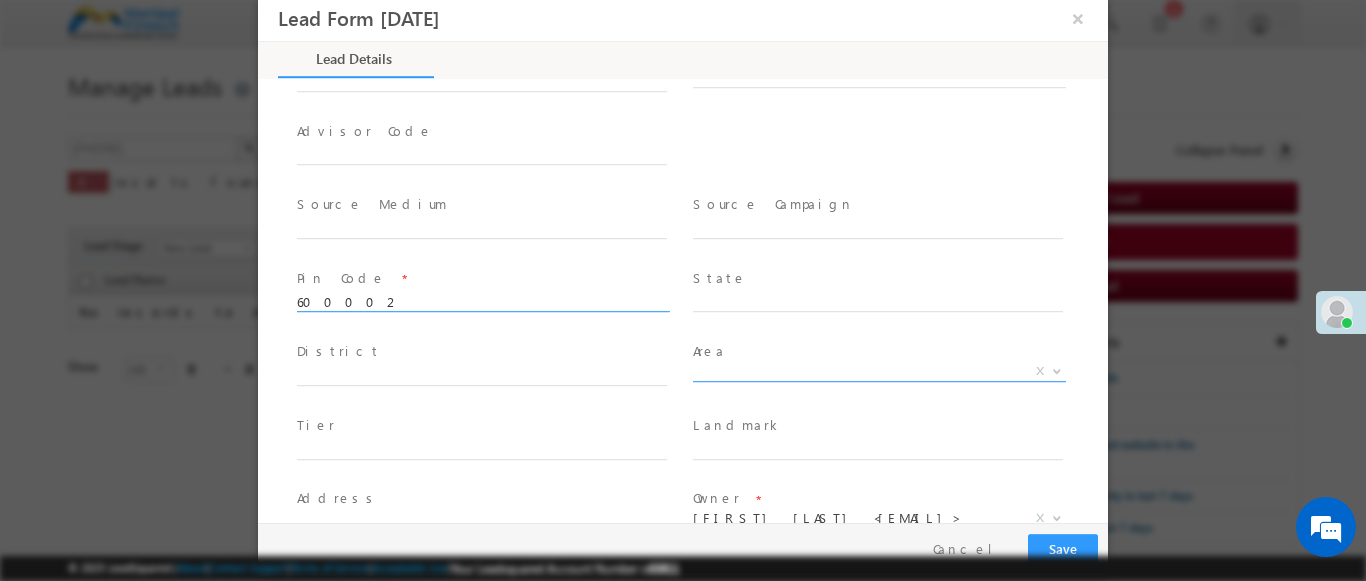 scroll, scrollTop: 886, scrollLeft: 0, axis: vertical 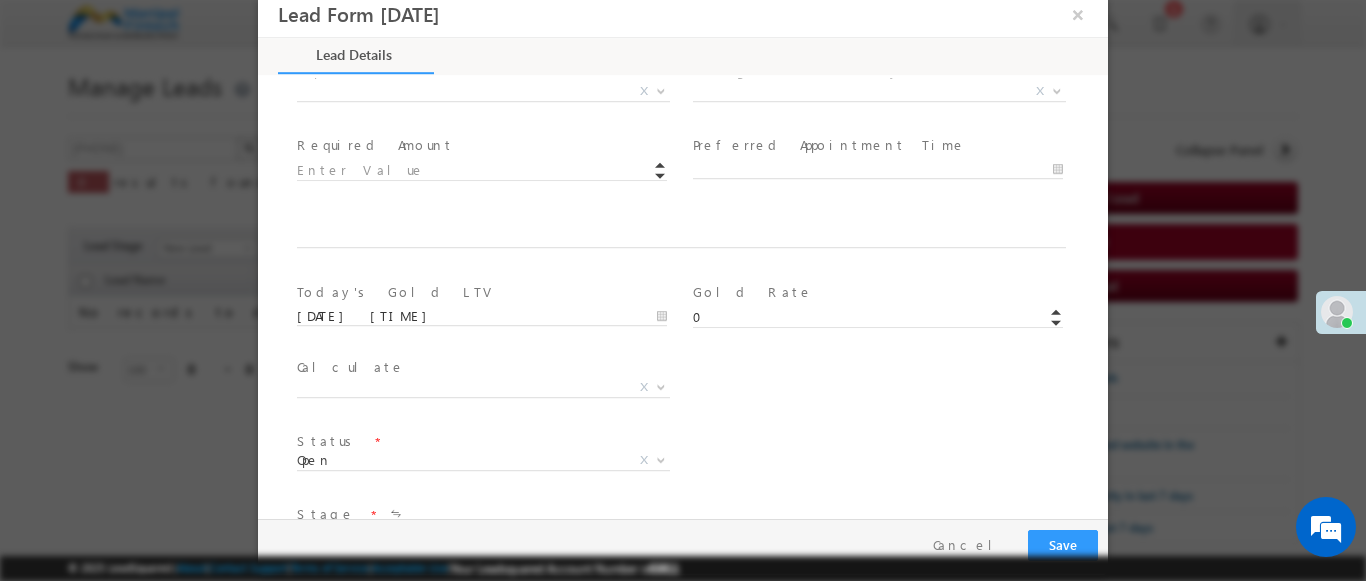 type on "600002" 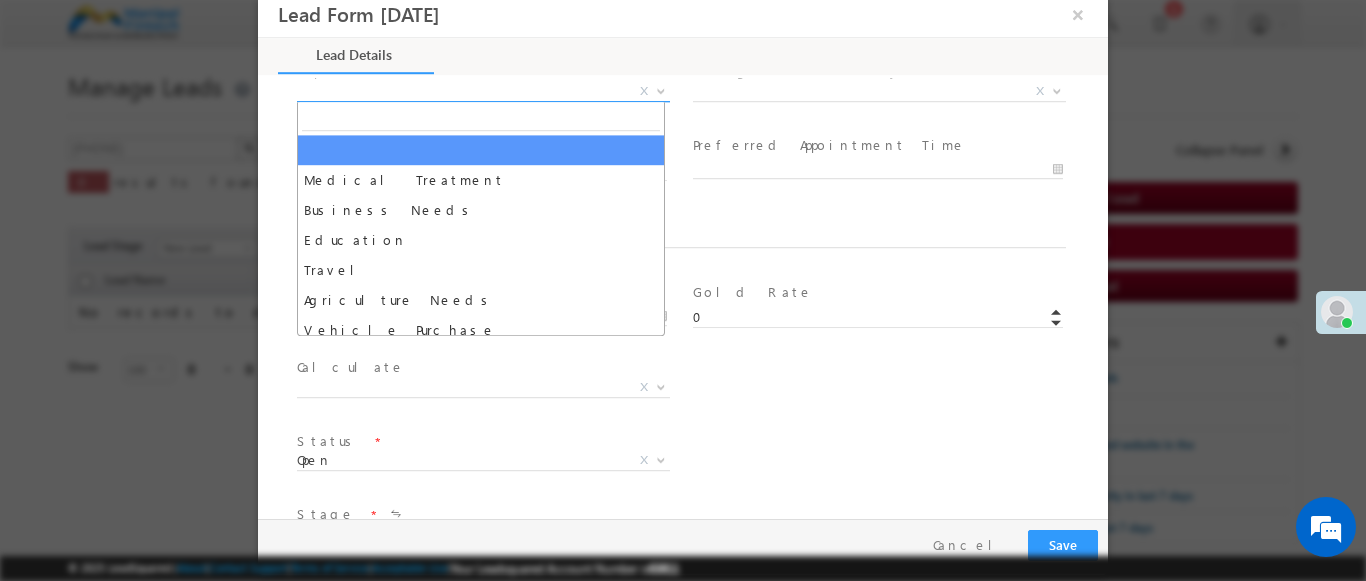 select on "Medical Treatment" 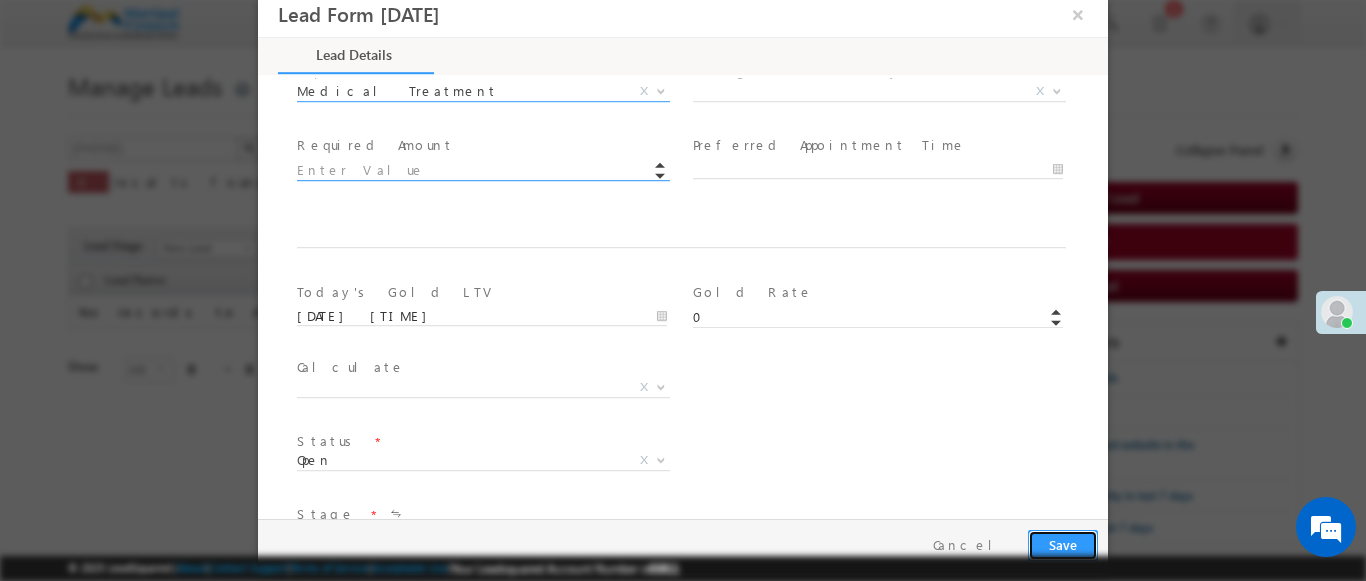 click on "Save" at bounding box center (1063, 545) 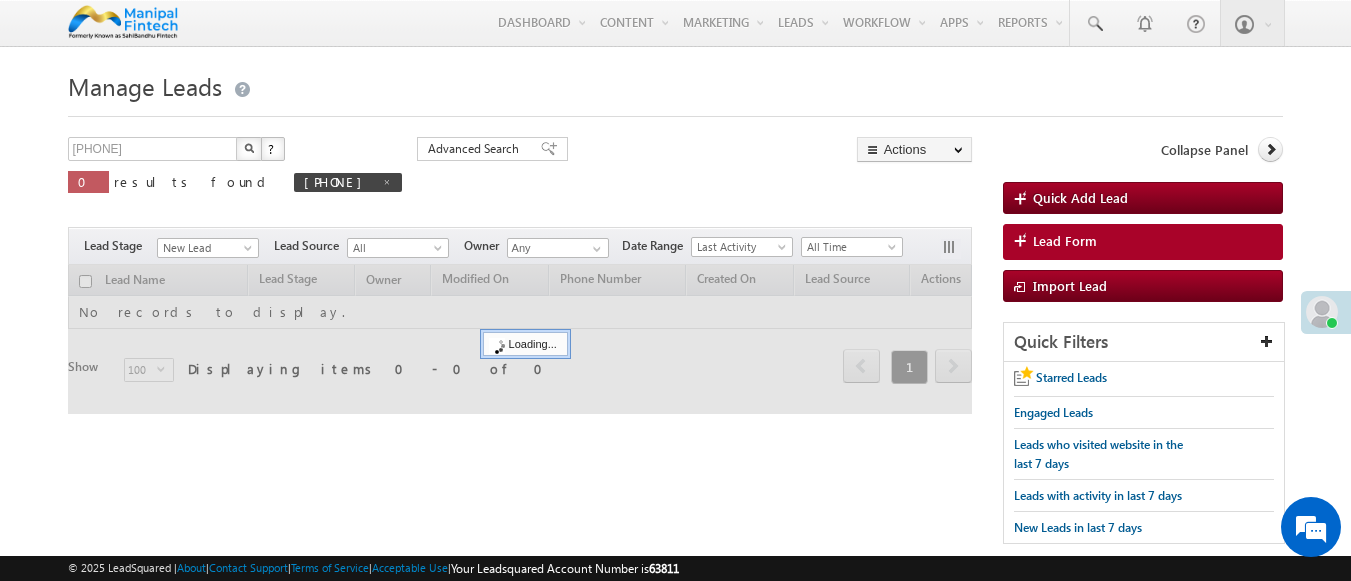 scroll, scrollTop: 0, scrollLeft: 0, axis: both 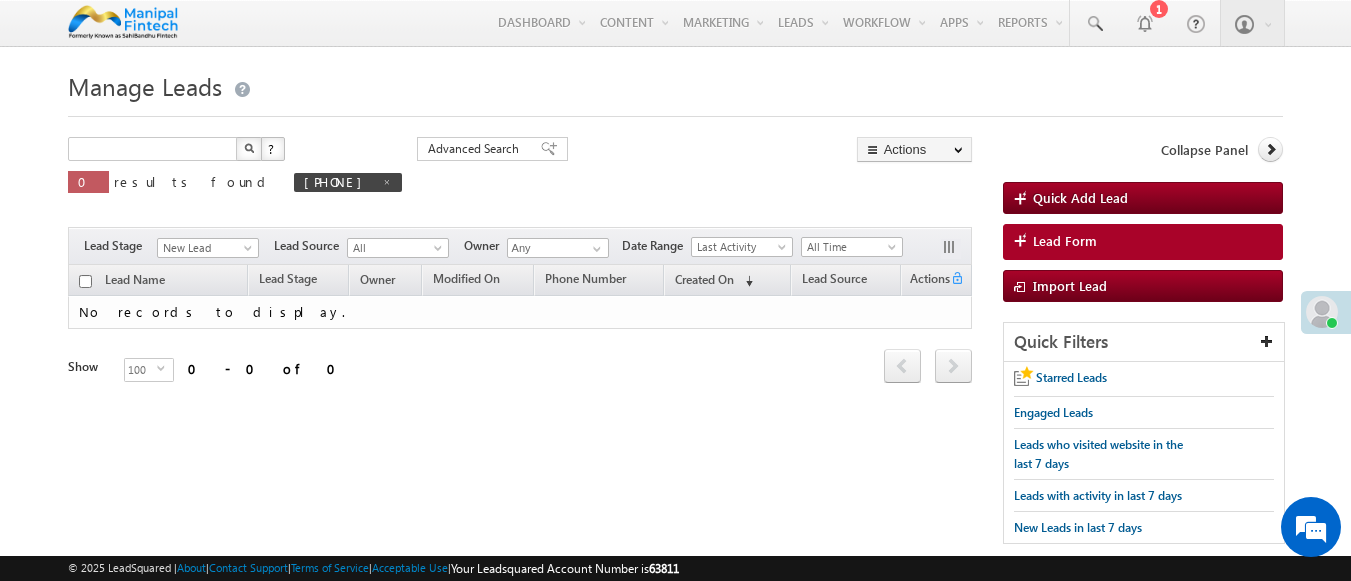 type on "Search Leads" 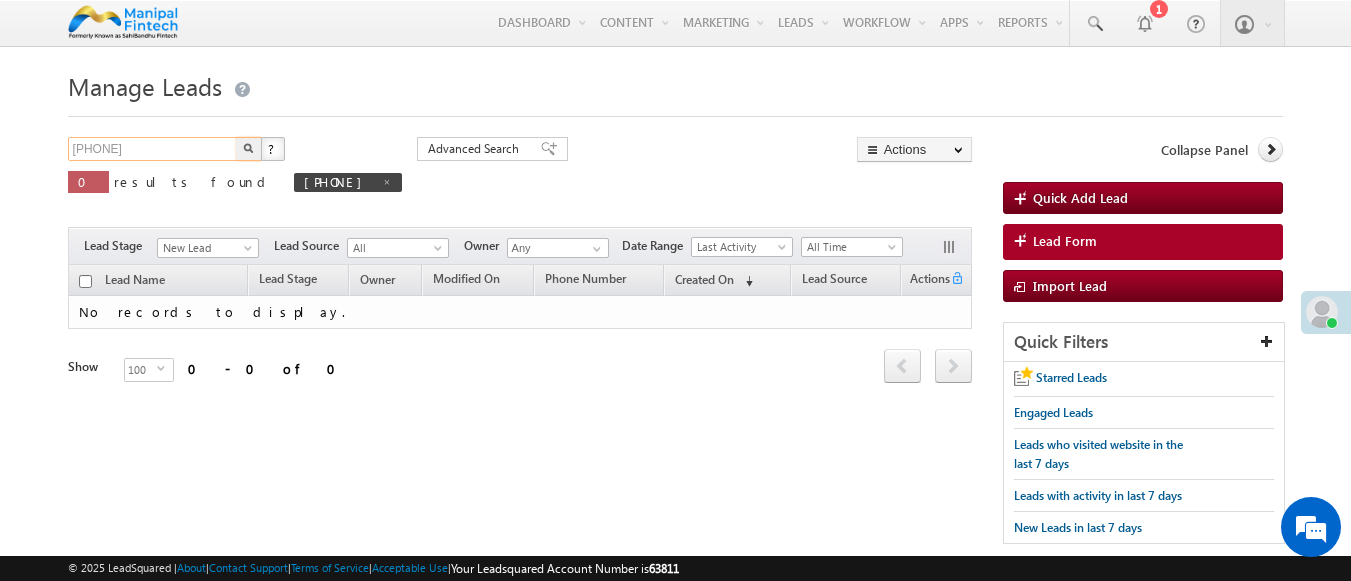 type on "[PHONE]" 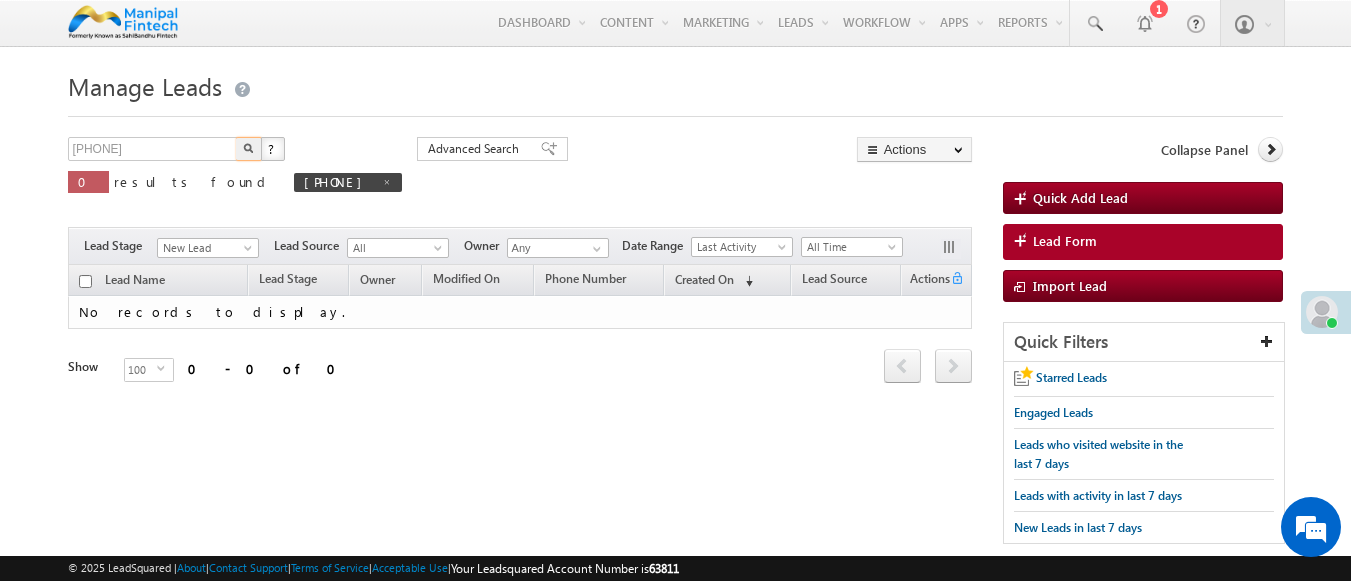 click at bounding box center [248, 148] 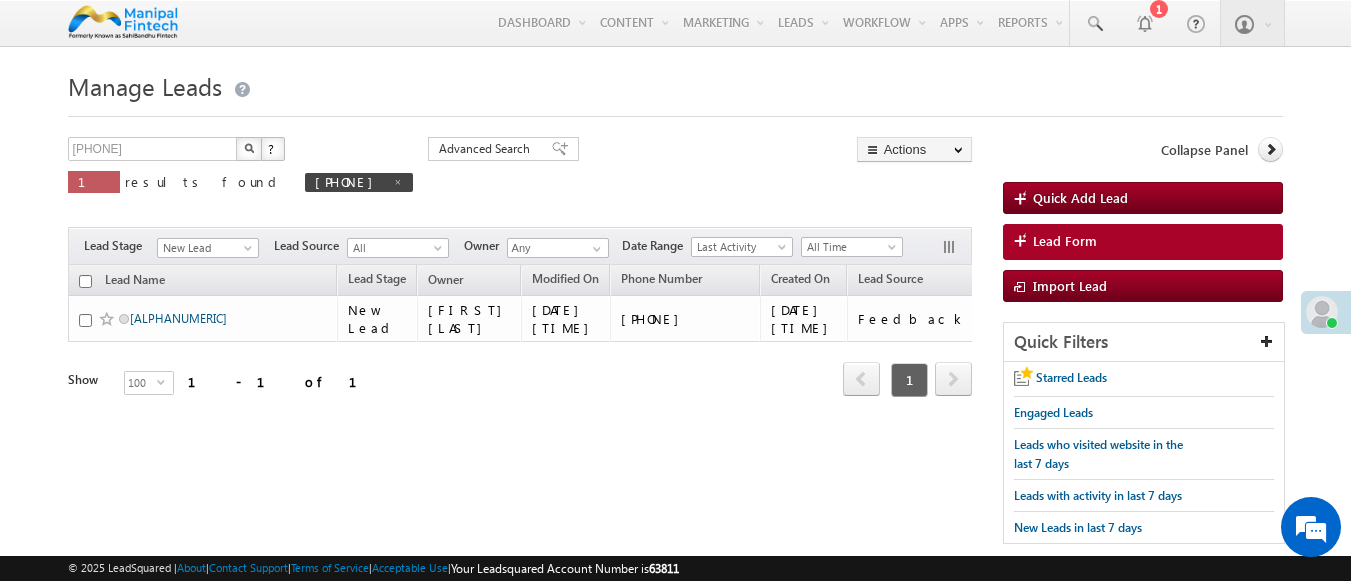 click on "[ALPHANUMERIC]" at bounding box center (178, 318) 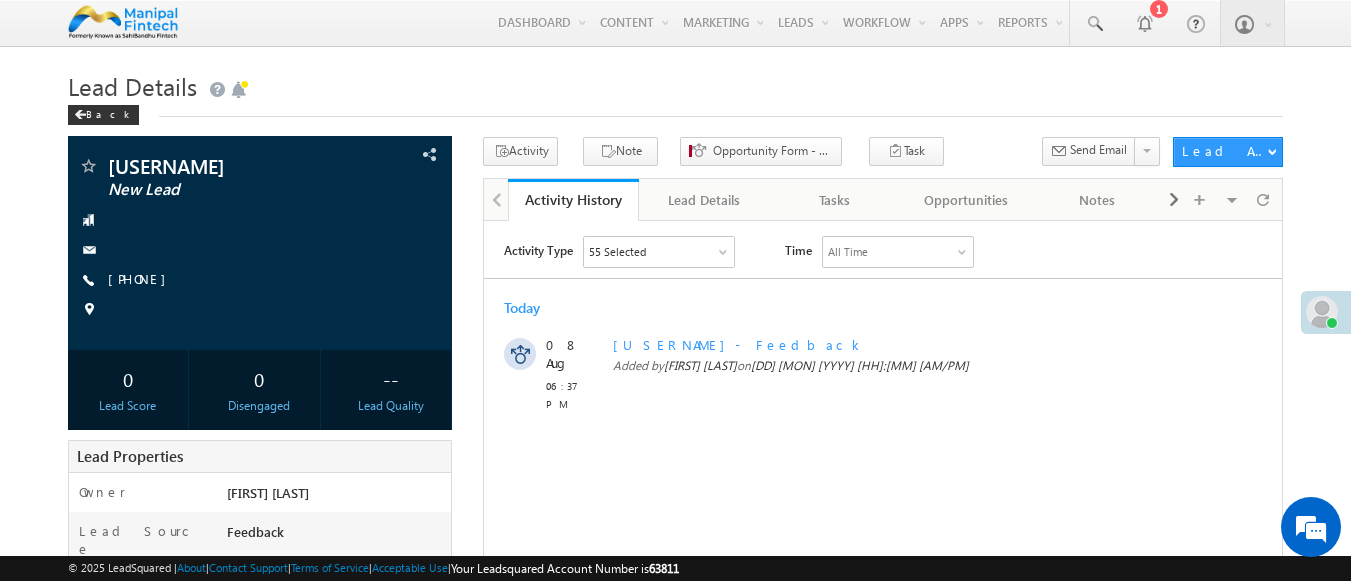 scroll, scrollTop: 0, scrollLeft: 0, axis: both 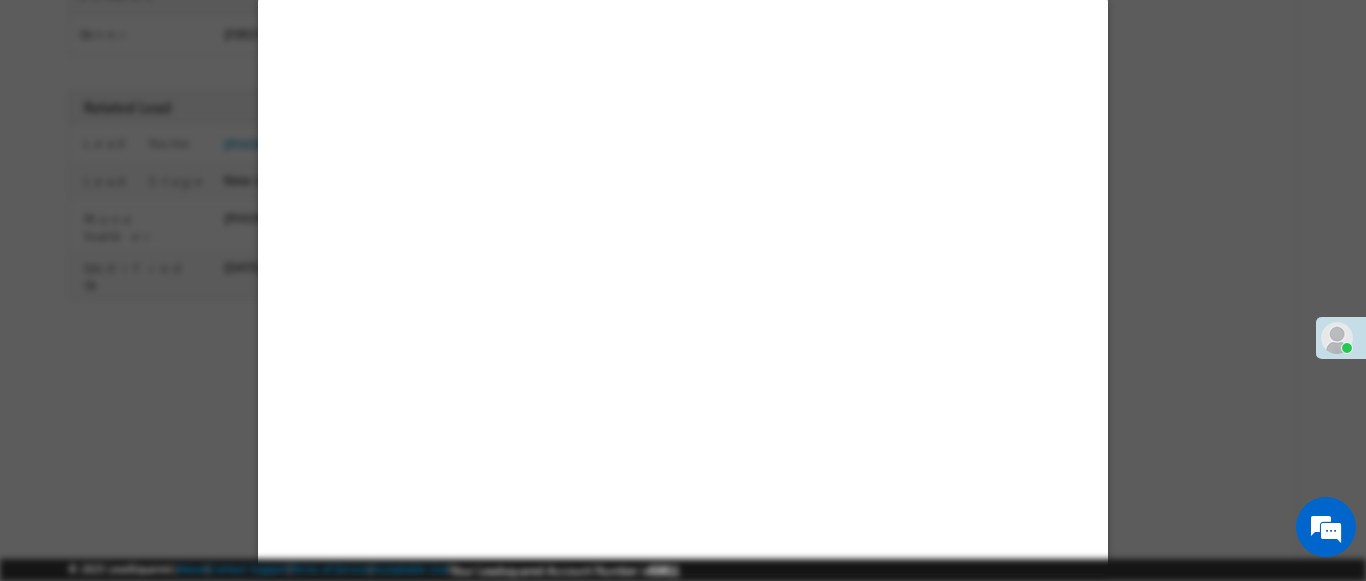 select on "Feedback" 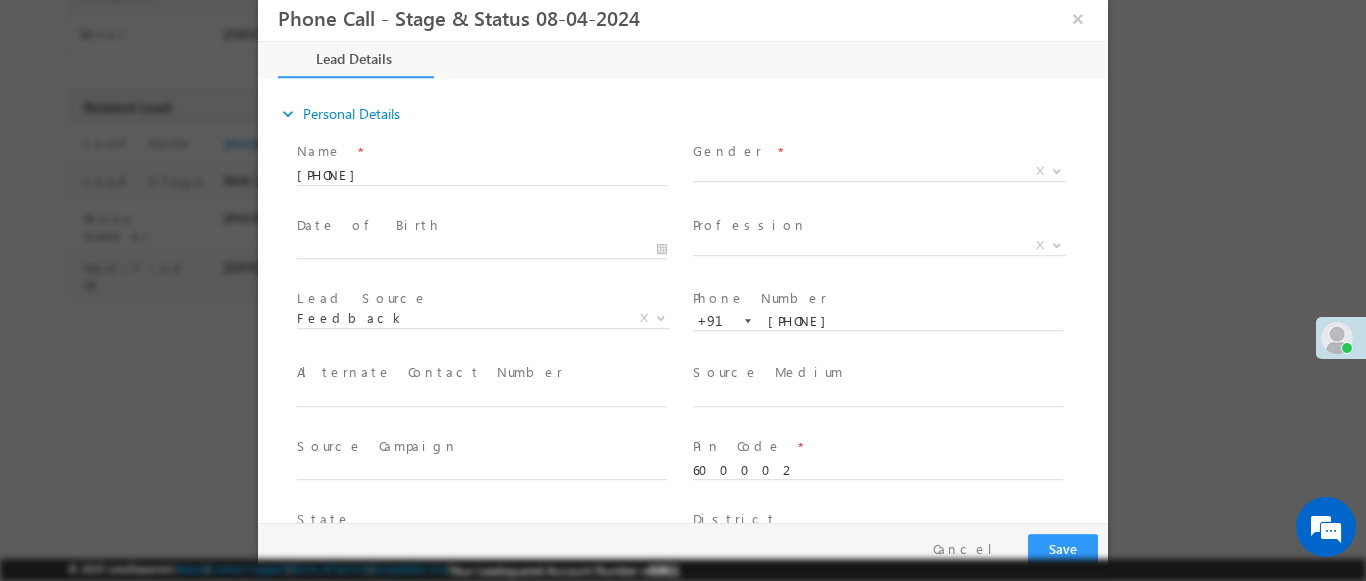 type on "[DATE] [TIME]" 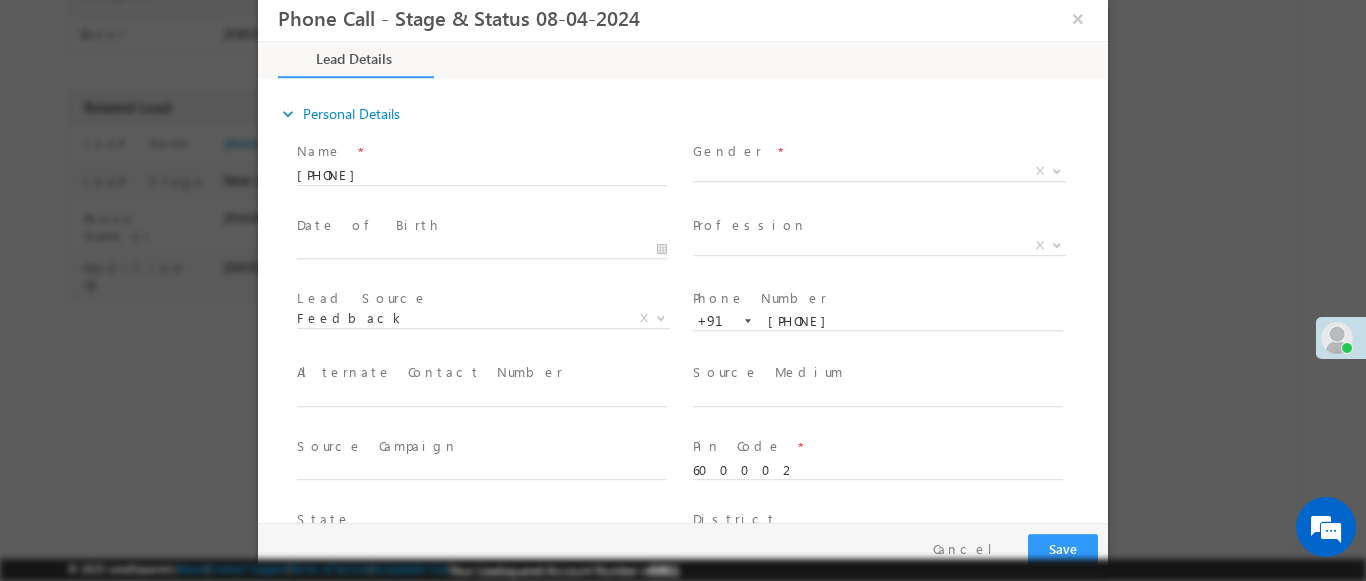 scroll, scrollTop: 0, scrollLeft: 0, axis: both 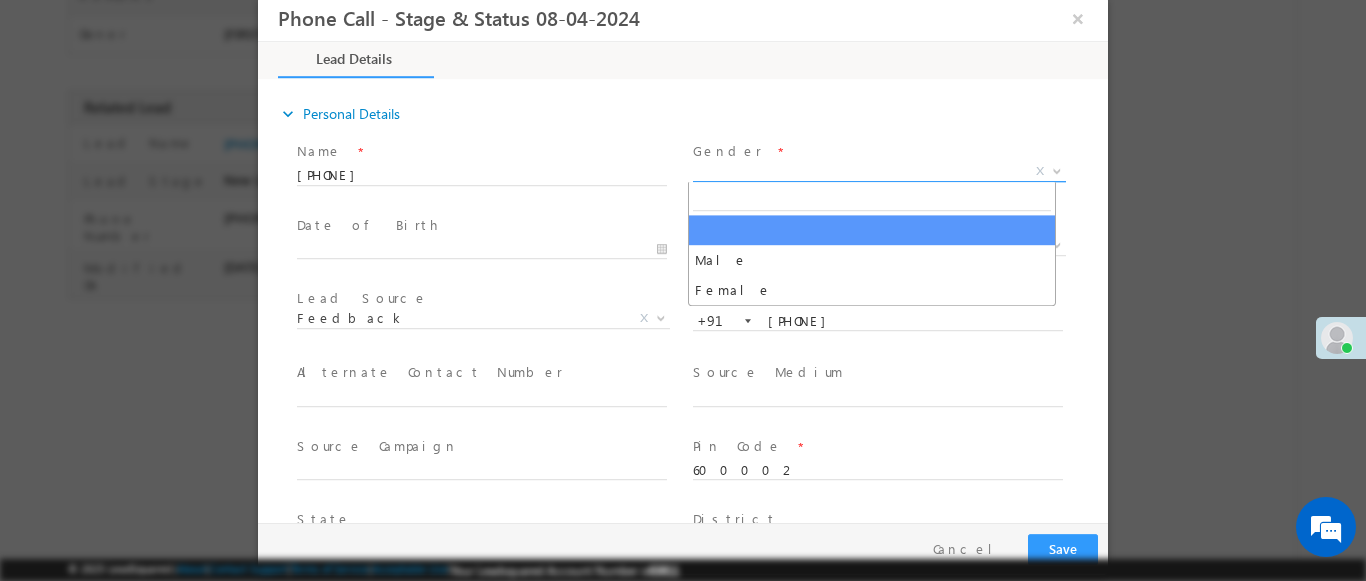 select on "Male" 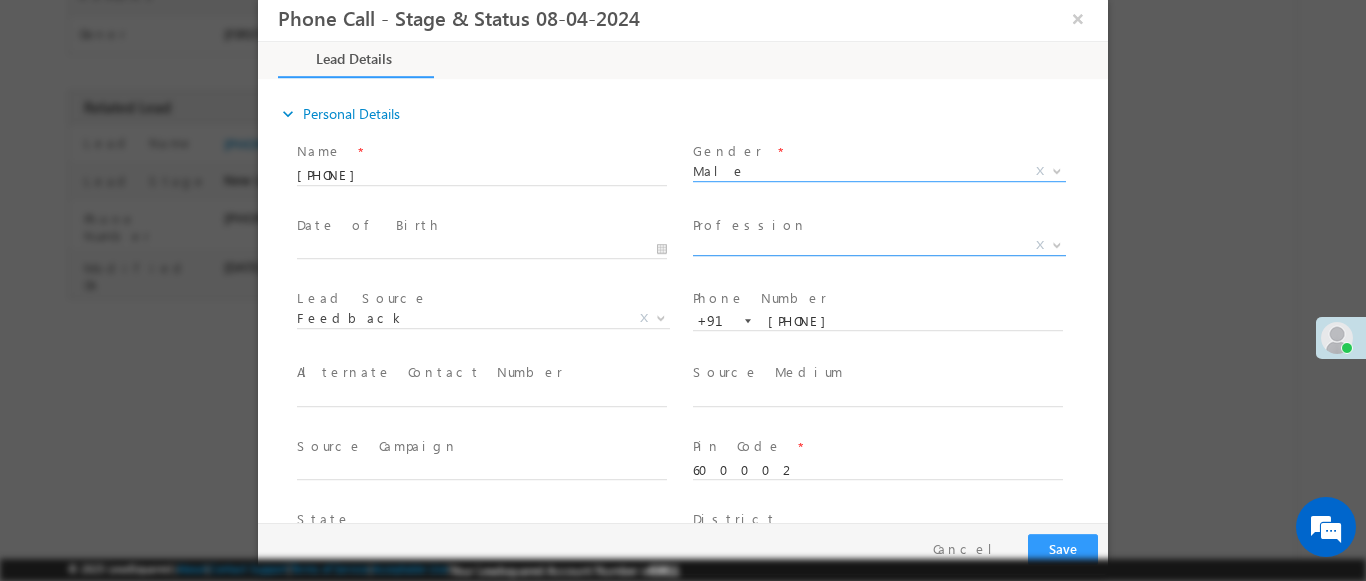 scroll, scrollTop: 665, scrollLeft: 0, axis: vertical 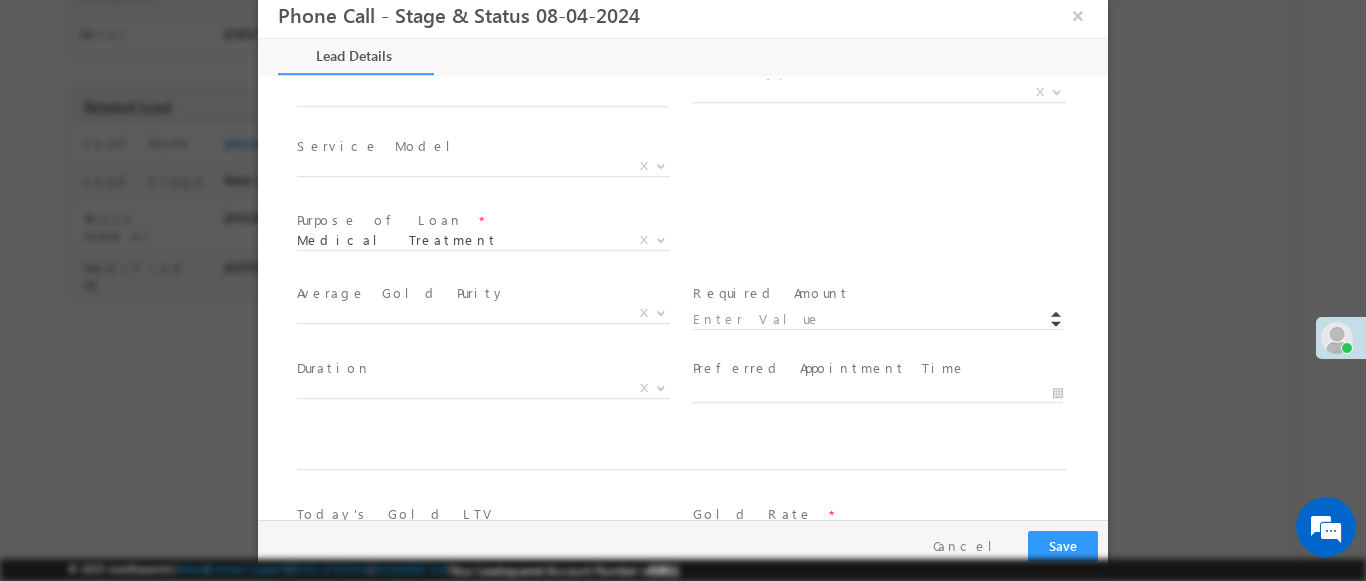 click at bounding box center (1057, 91) 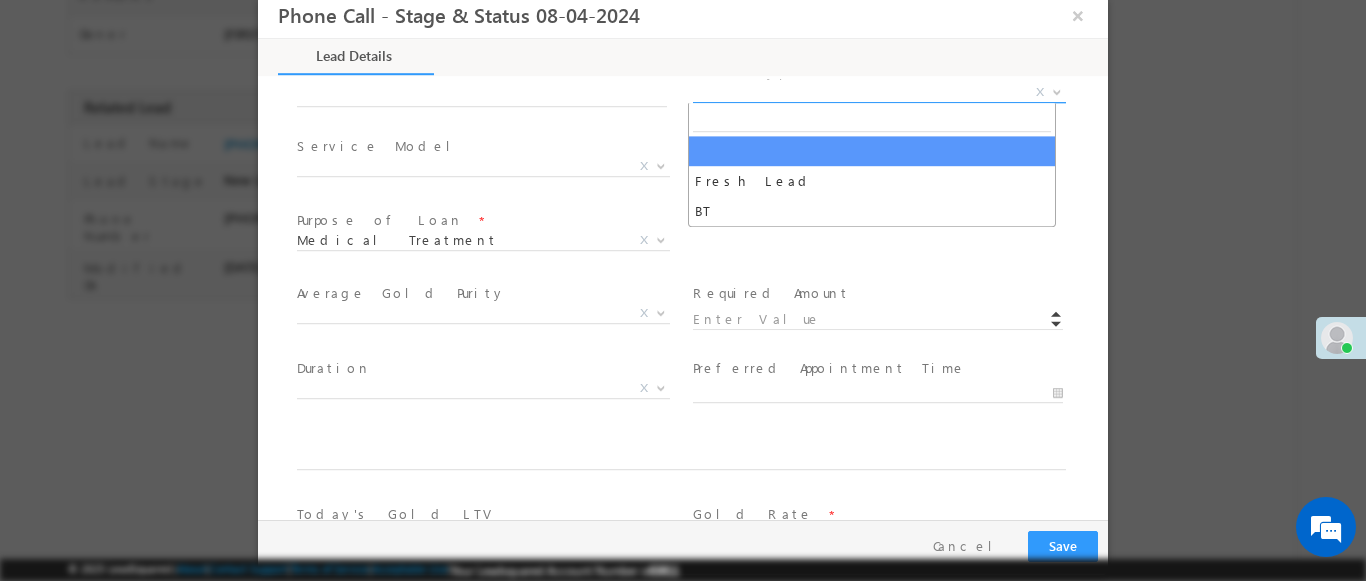 select on "BT" 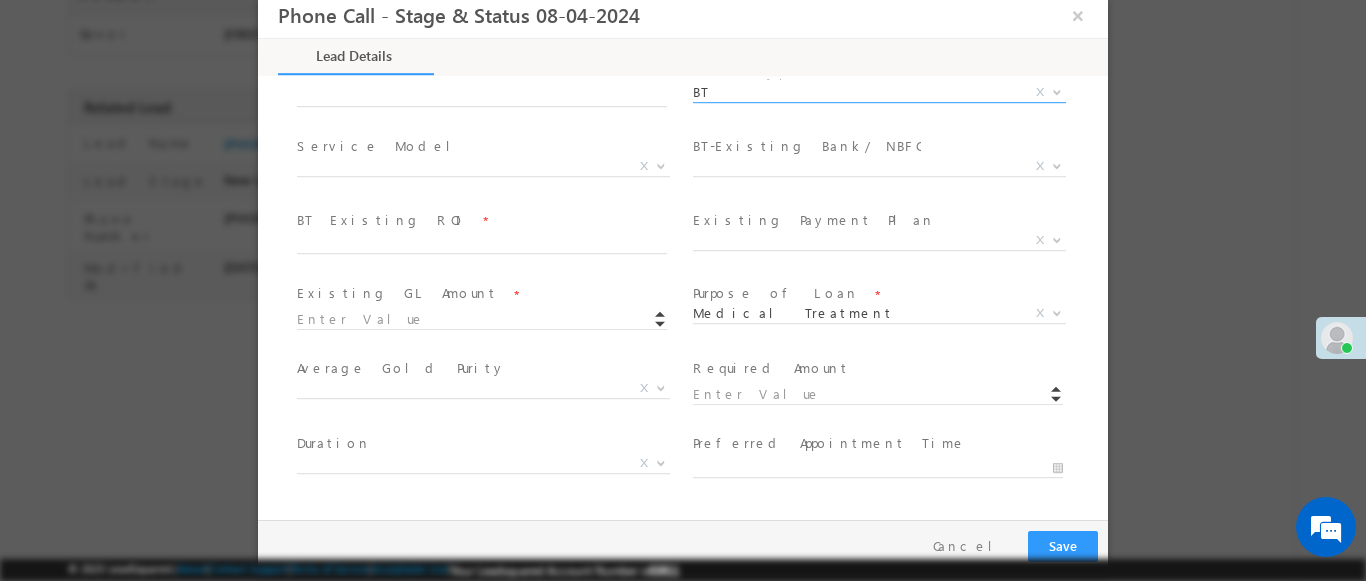 scroll, scrollTop: 739, scrollLeft: 0, axis: vertical 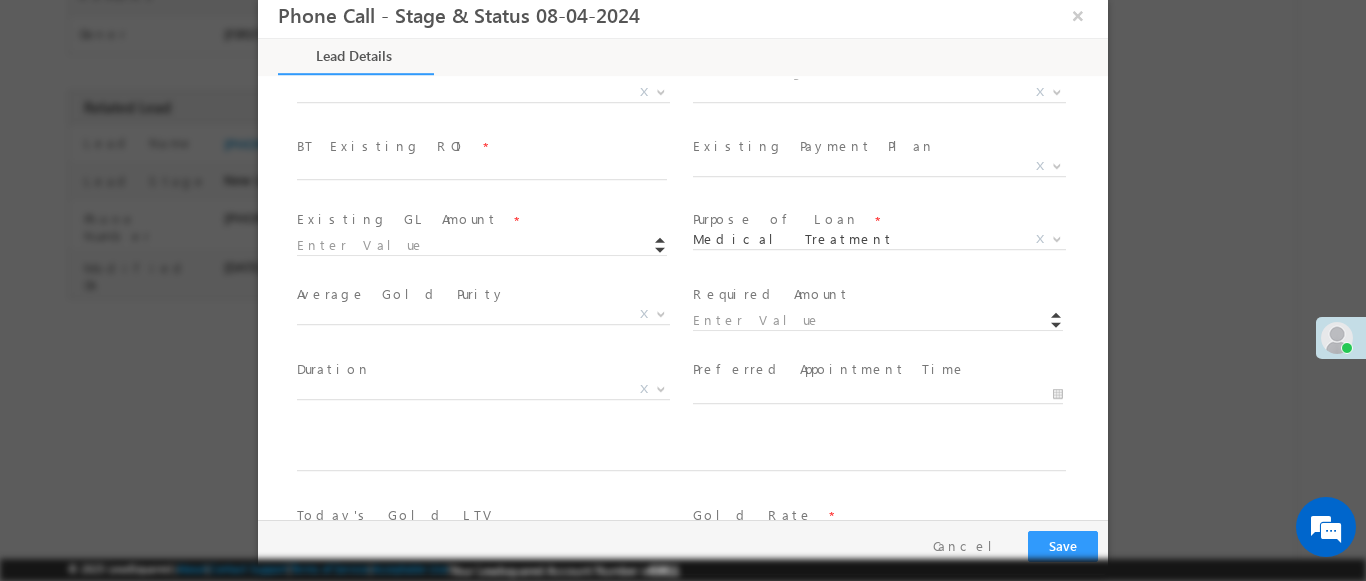 click at bounding box center [661, 91] 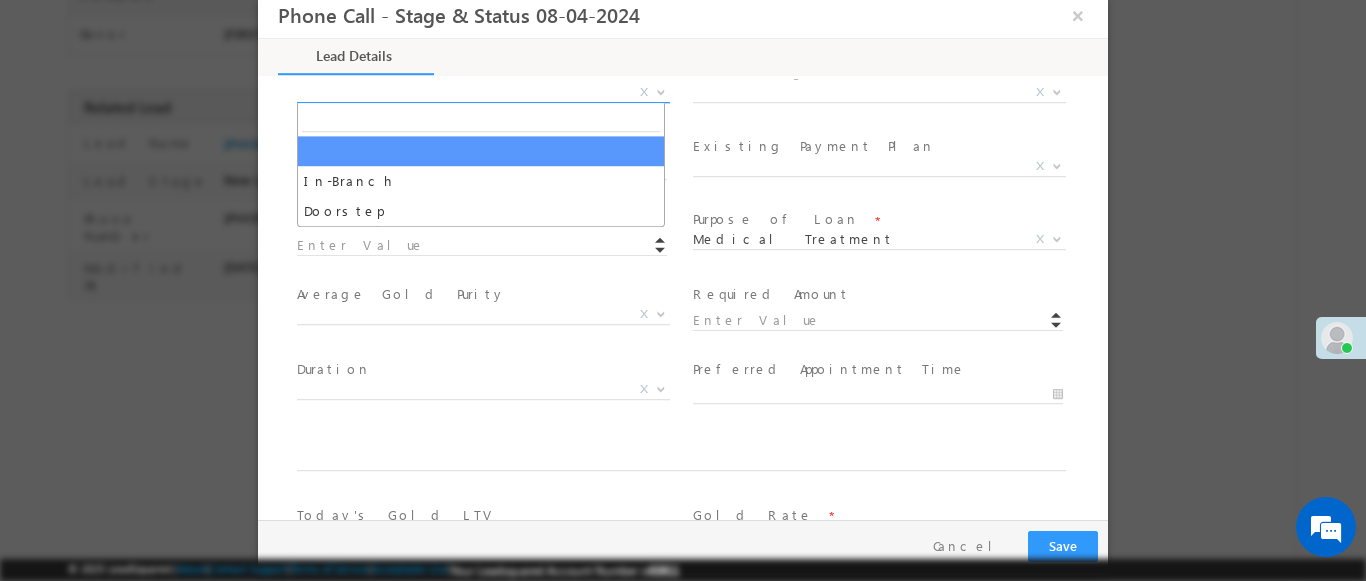 select on "In-Branch" 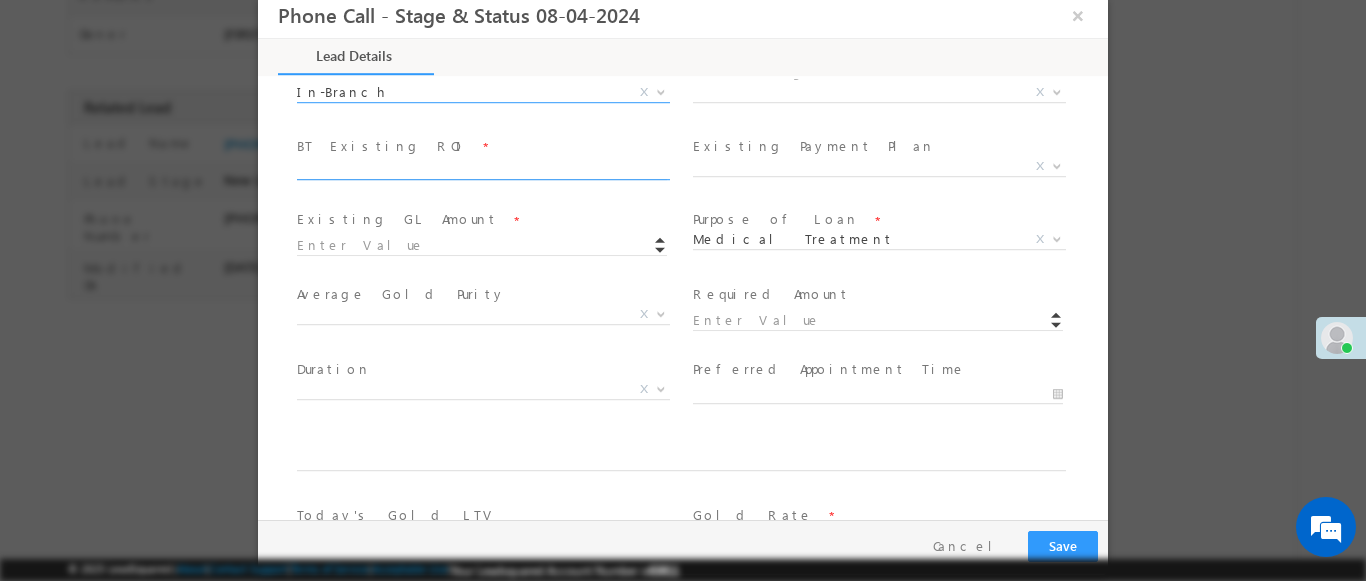 click at bounding box center [1057, 91] 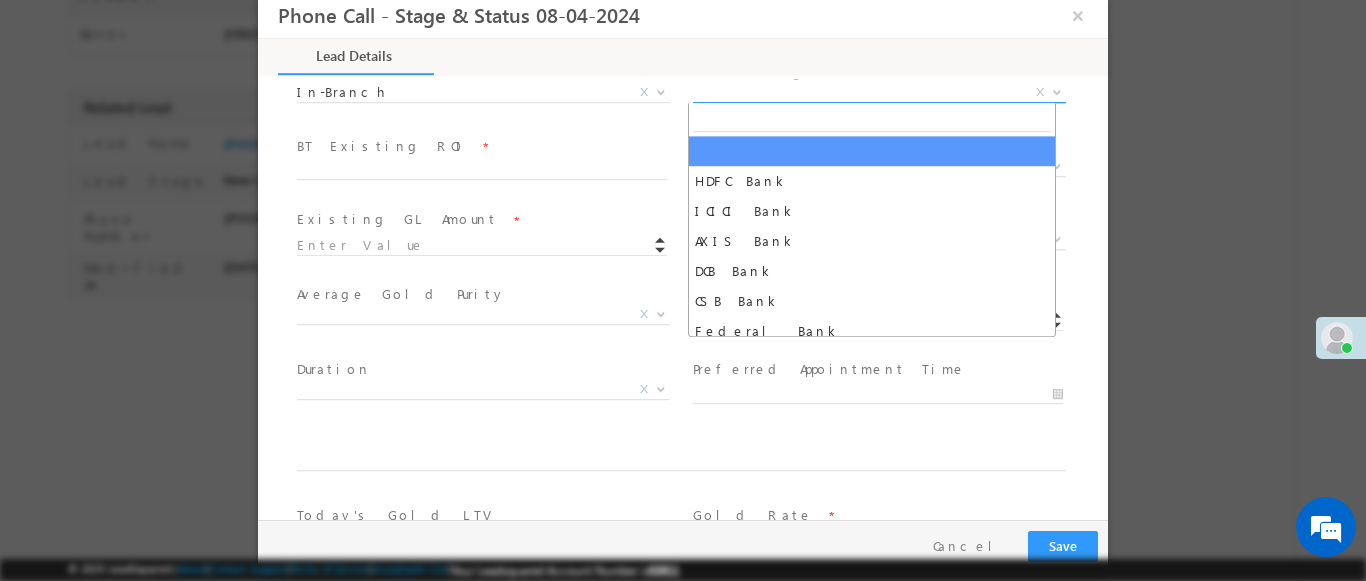 select on "DCB Bank" 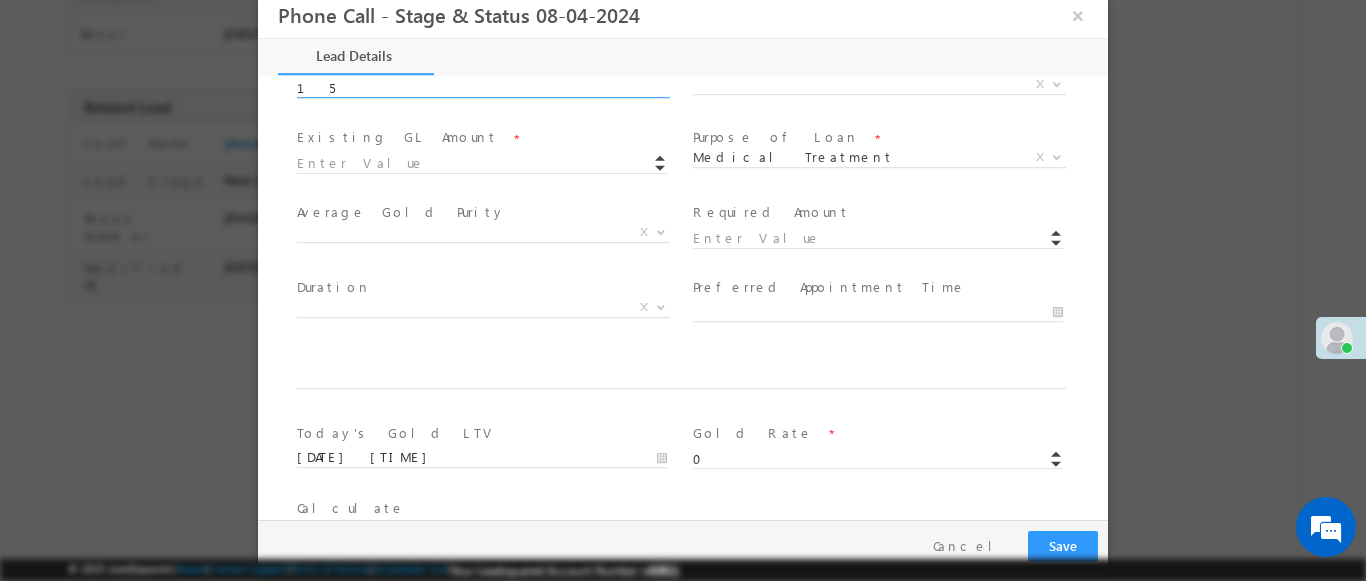 scroll, scrollTop: 813, scrollLeft: 0, axis: vertical 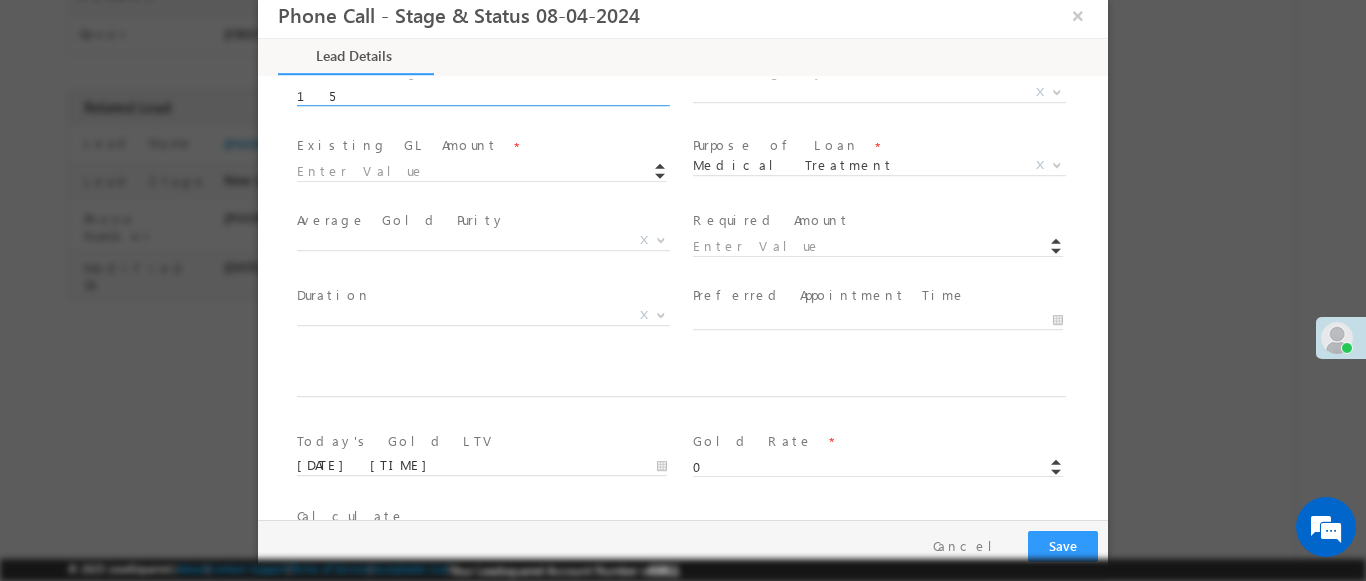 type on "15" 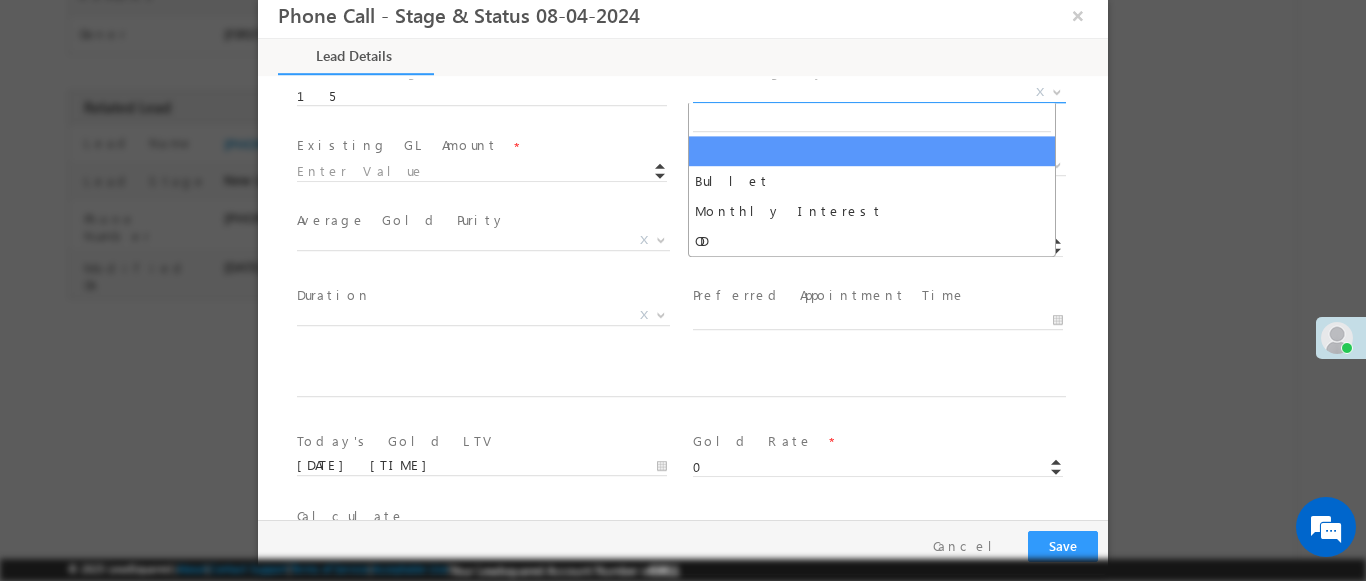 select on "Monthly Interest" 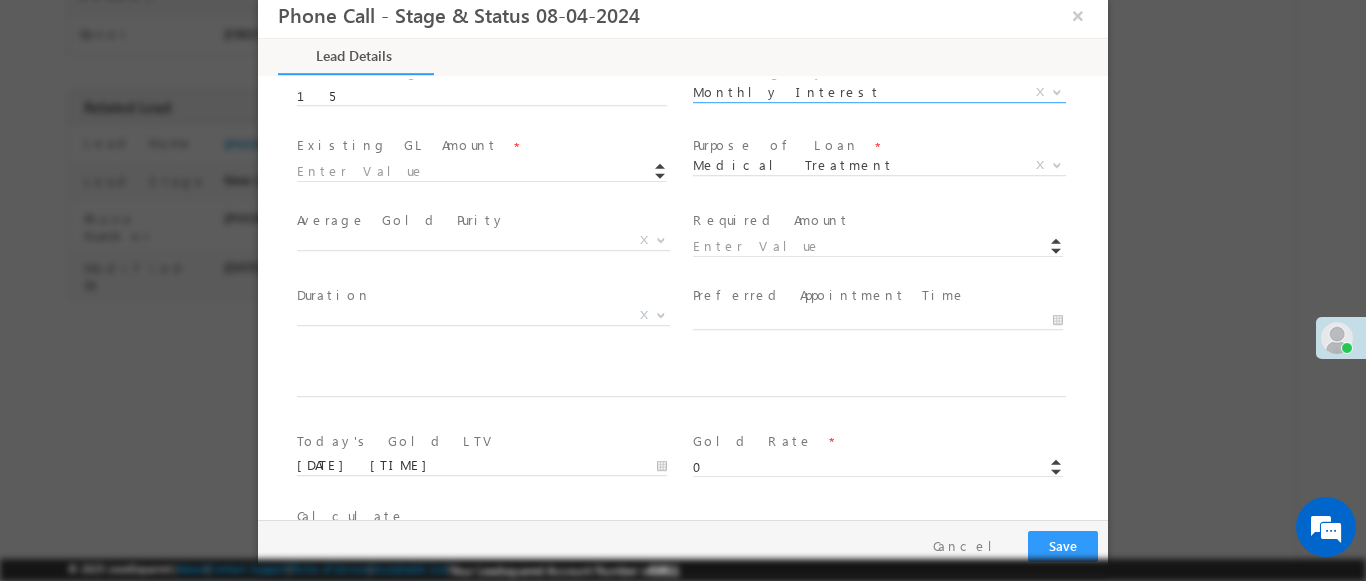 scroll, scrollTop: 3, scrollLeft: 0, axis: vertical 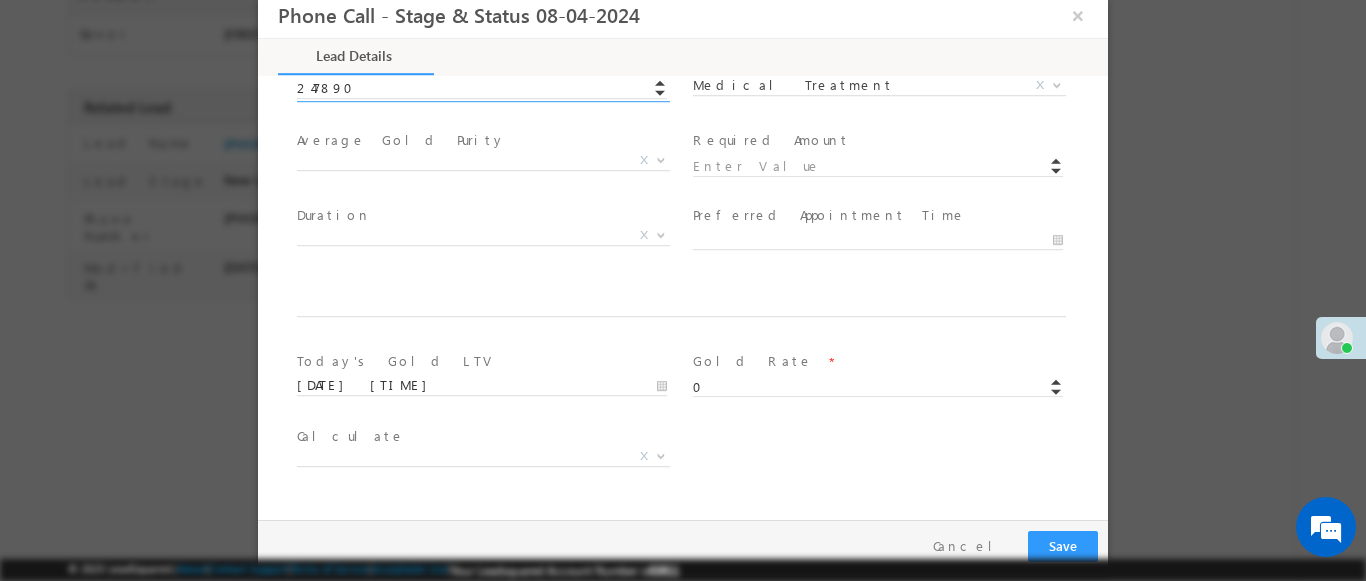 type on "247890.00" 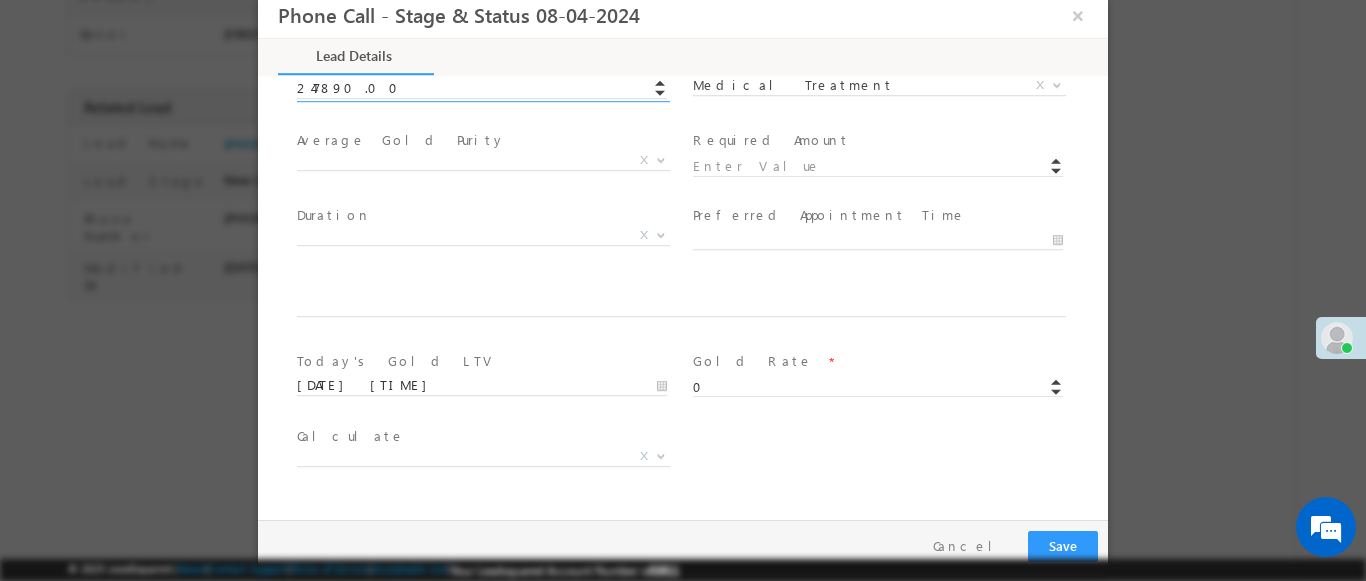 scroll, scrollTop: 3, scrollLeft: 0, axis: vertical 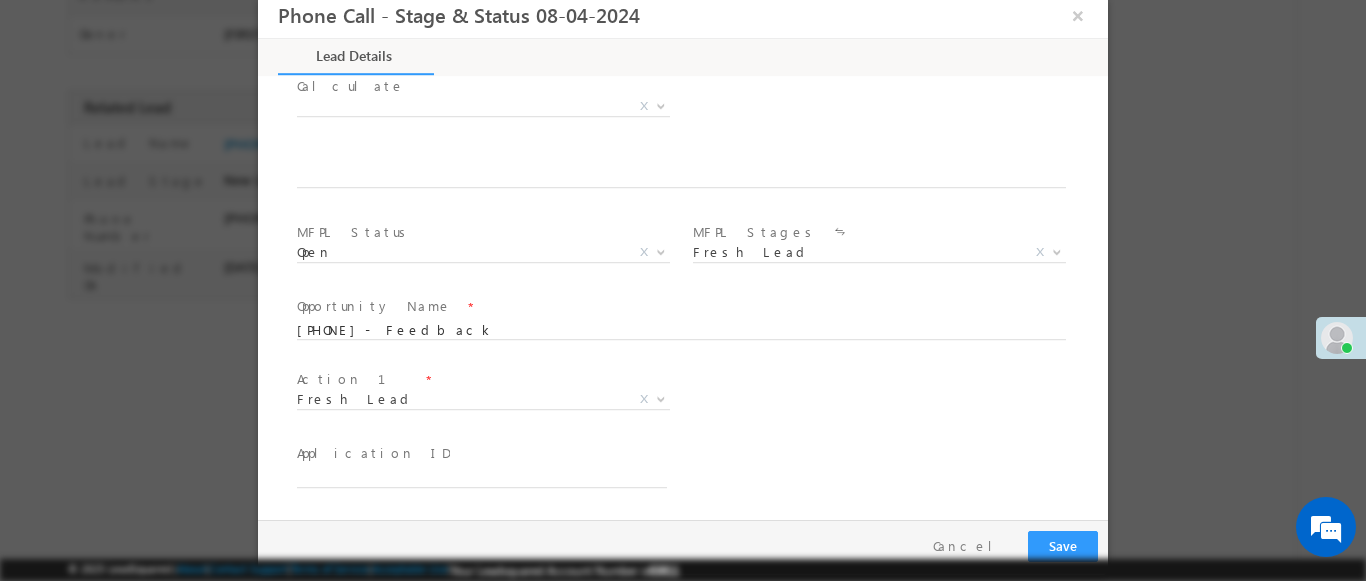 click at bounding box center [661, 398] 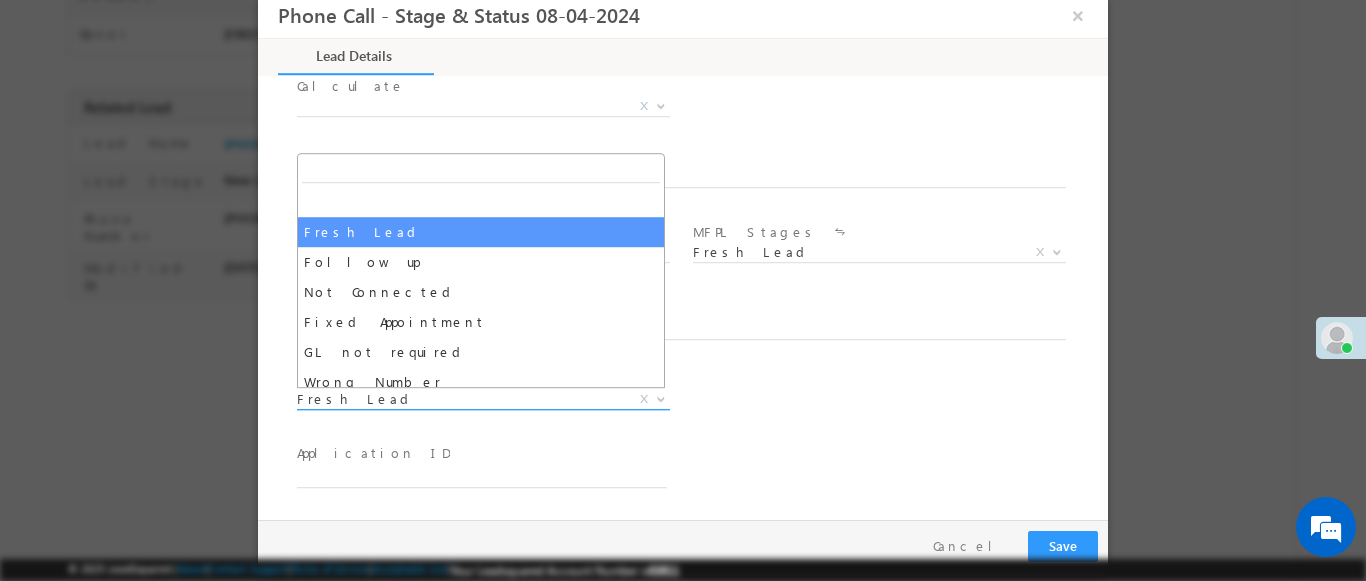 select on "Fixed Appointment" 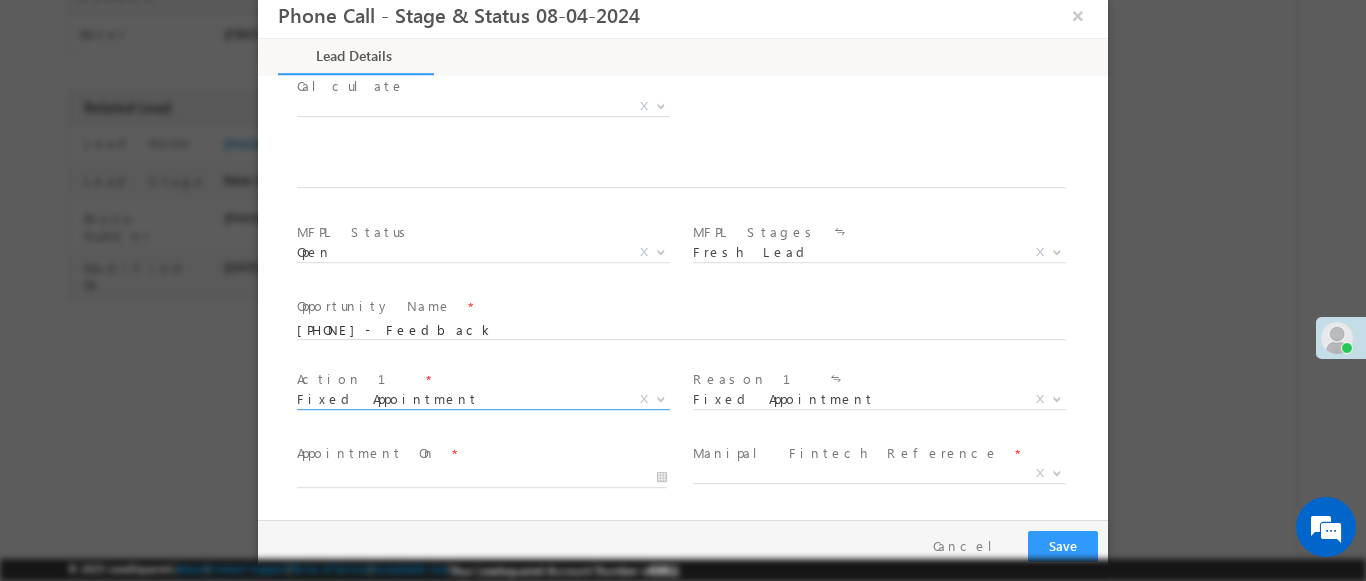 scroll, scrollTop: 1390, scrollLeft: 0, axis: vertical 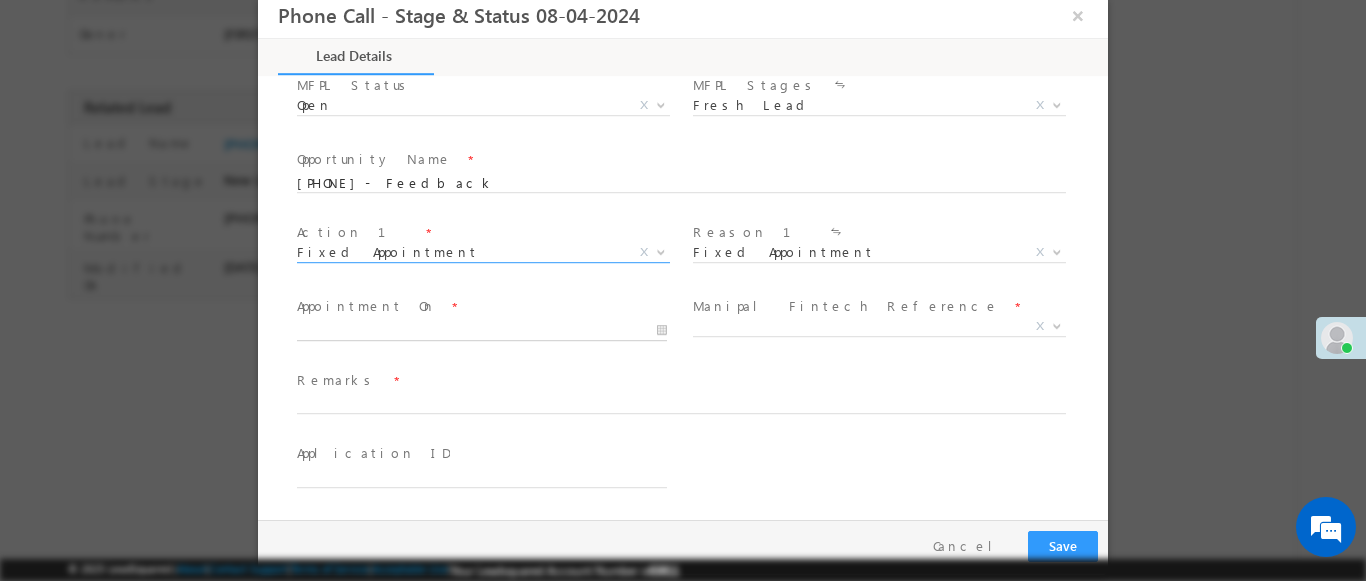 click at bounding box center (482, 331) 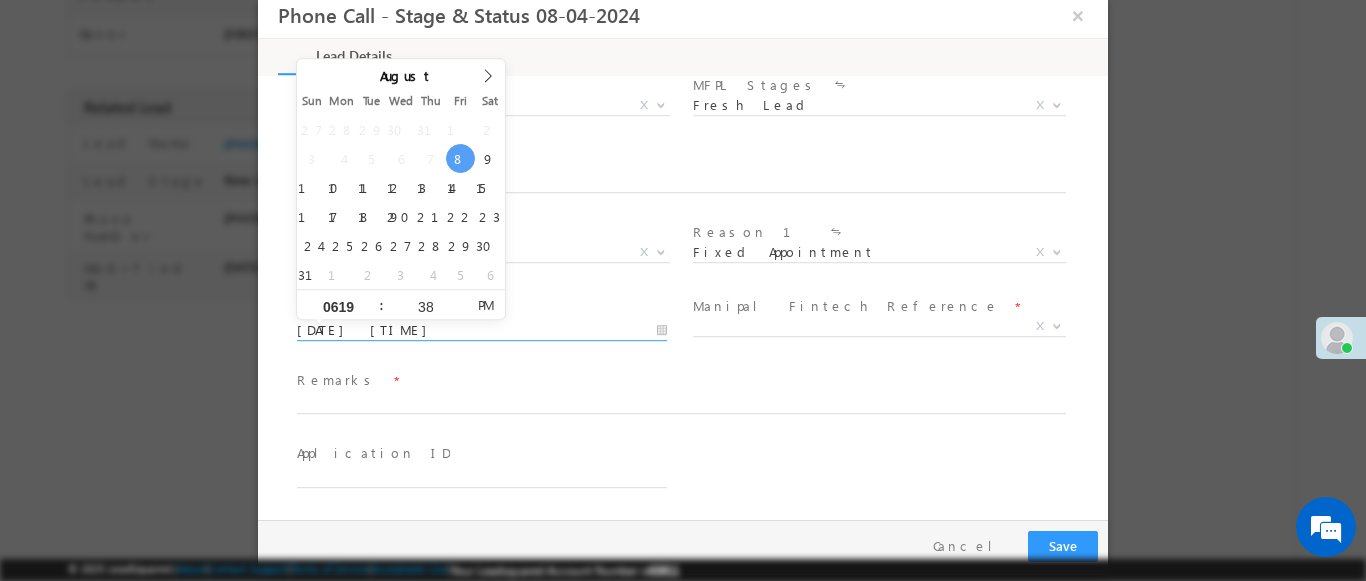 type on "0619" 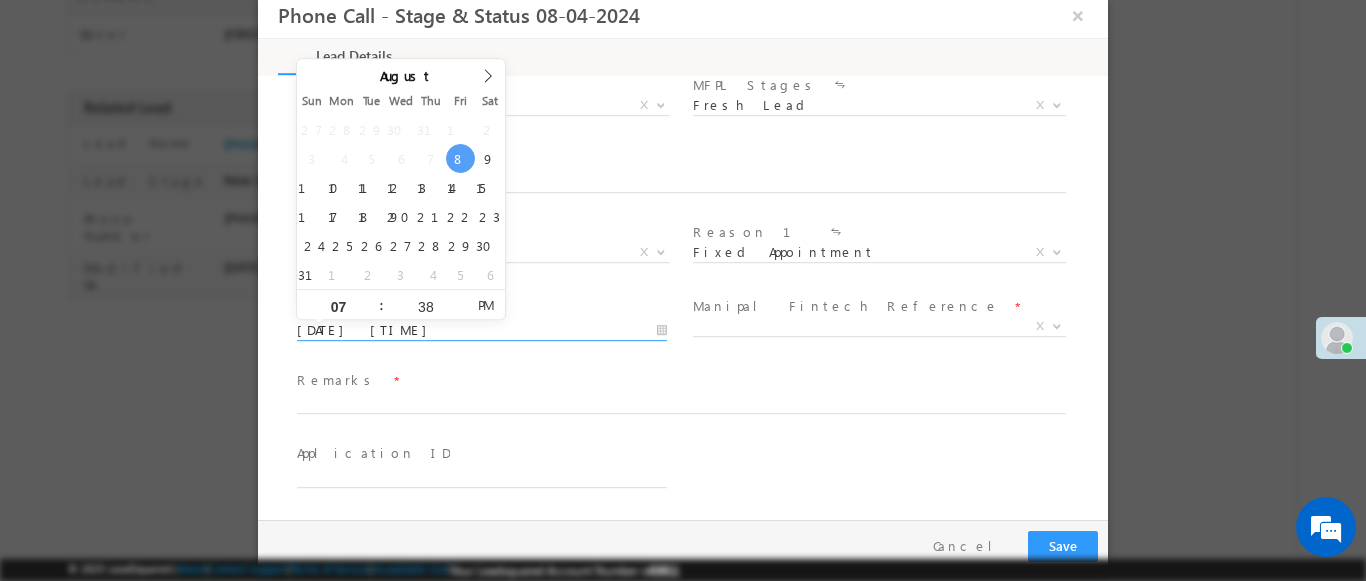 click at bounding box center (1057, 325) 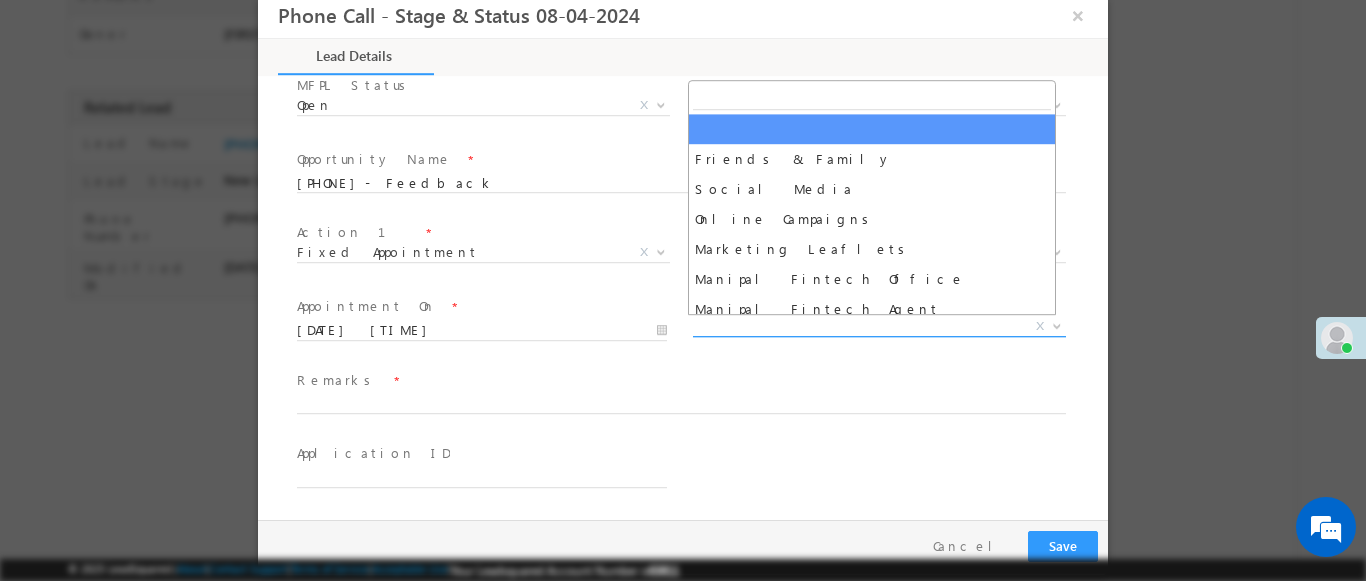 select on "Friends & Family" 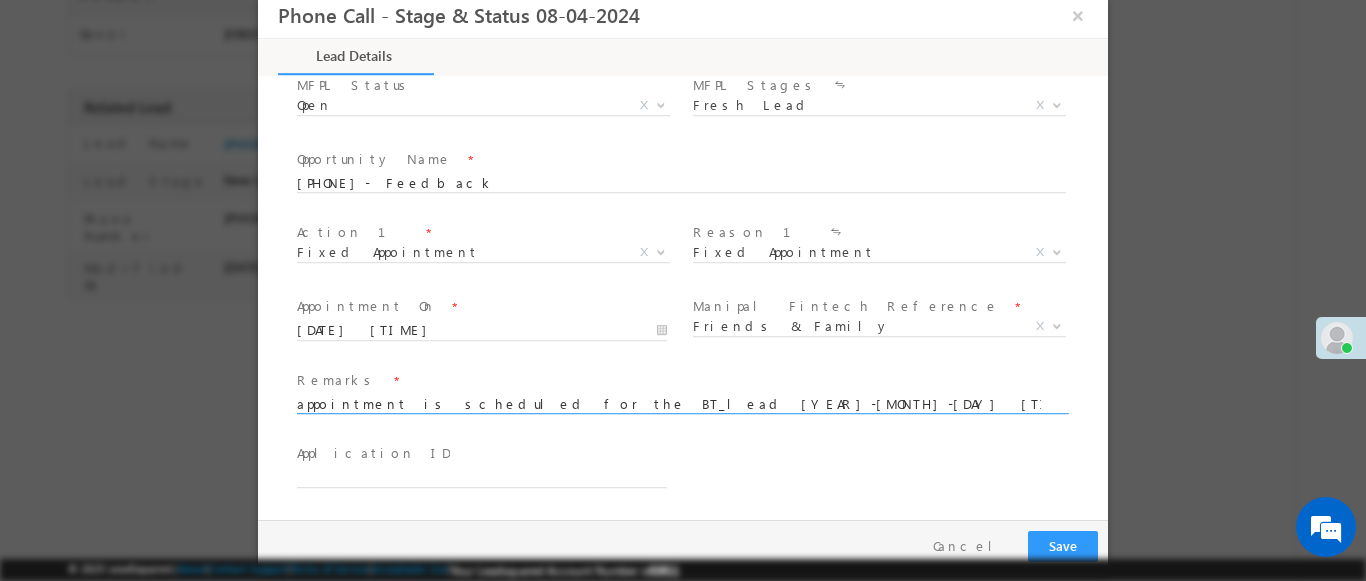type on "appointment is scheduled for the BT_lead [YEAR]-[MONTH]-[DAY] [TIME]" 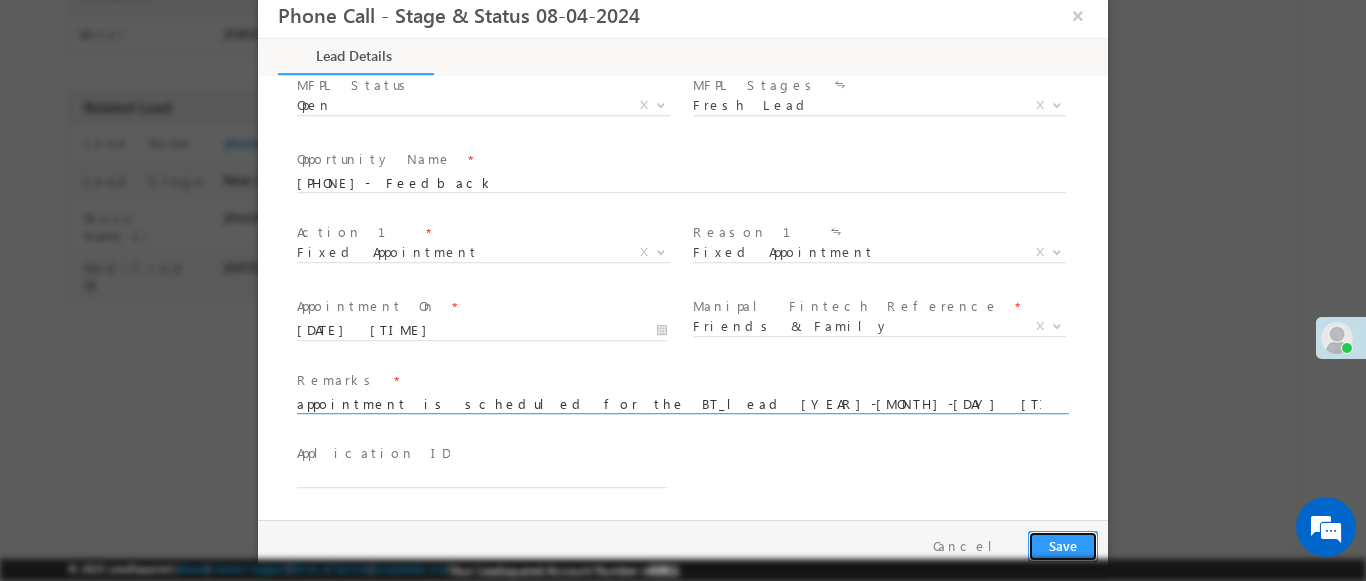 click on "Save" at bounding box center [1063, 546] 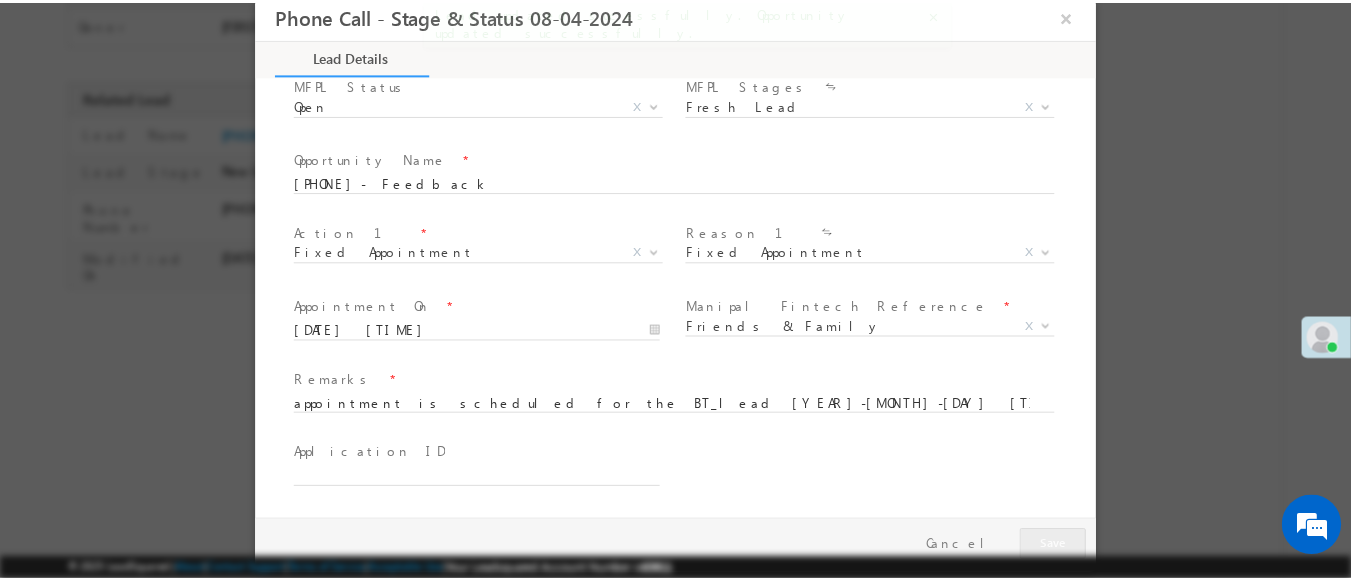 scroll, scrollTop: 409, scrollLeft: 0, axis: vertical 